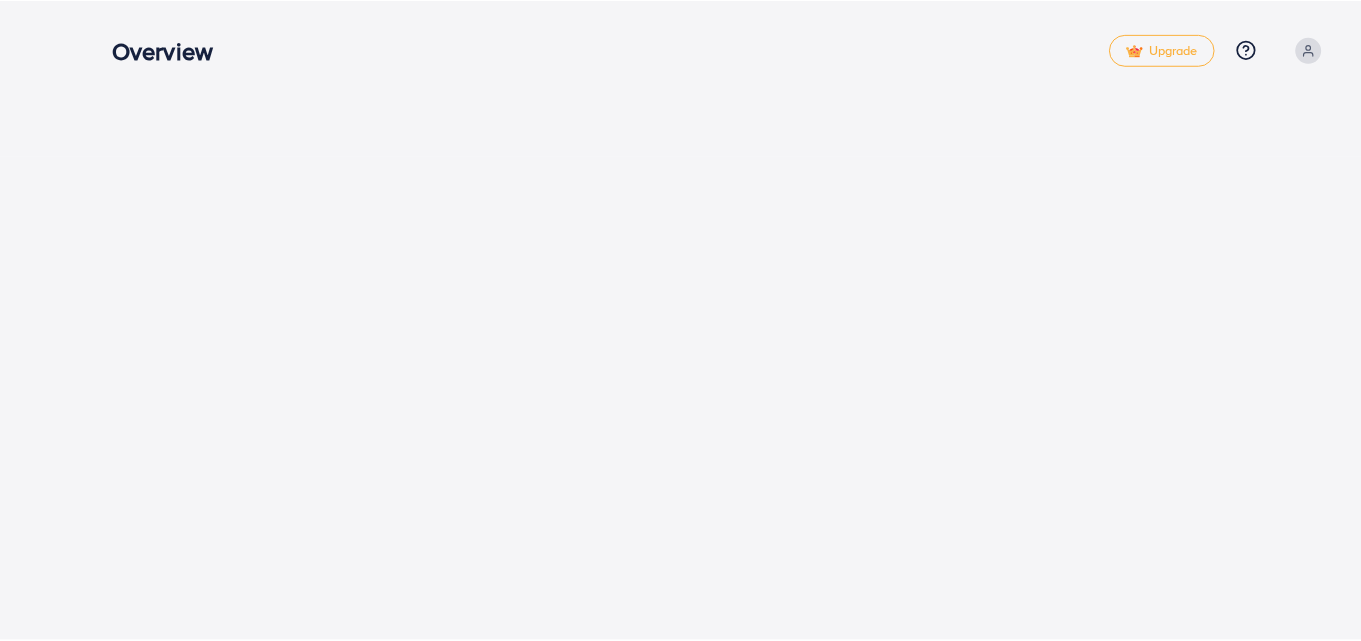 scroll, scrollTop: 0, scrollLeft: 0, axis: both 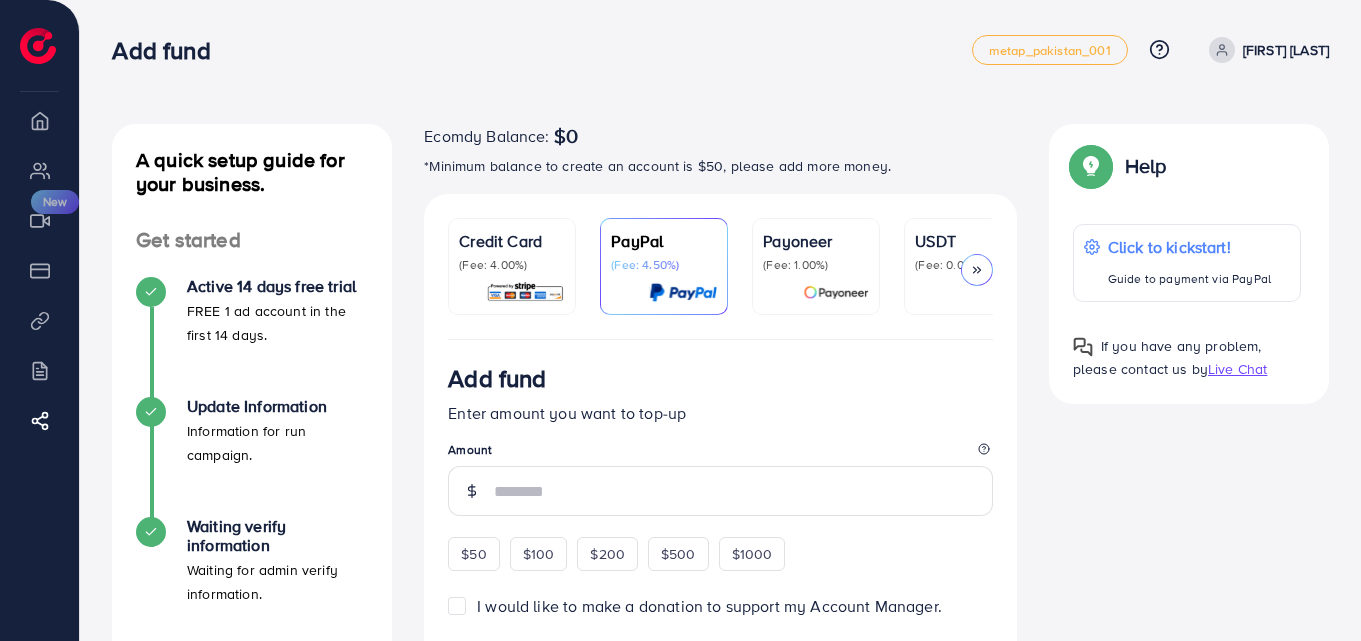 click on "Add fund   metap_pakistan_001  Help Center Contact Support Plans and Pricing Term and policy About Us  Zahid Hussain  Log out" at bounding box center [720, 50] 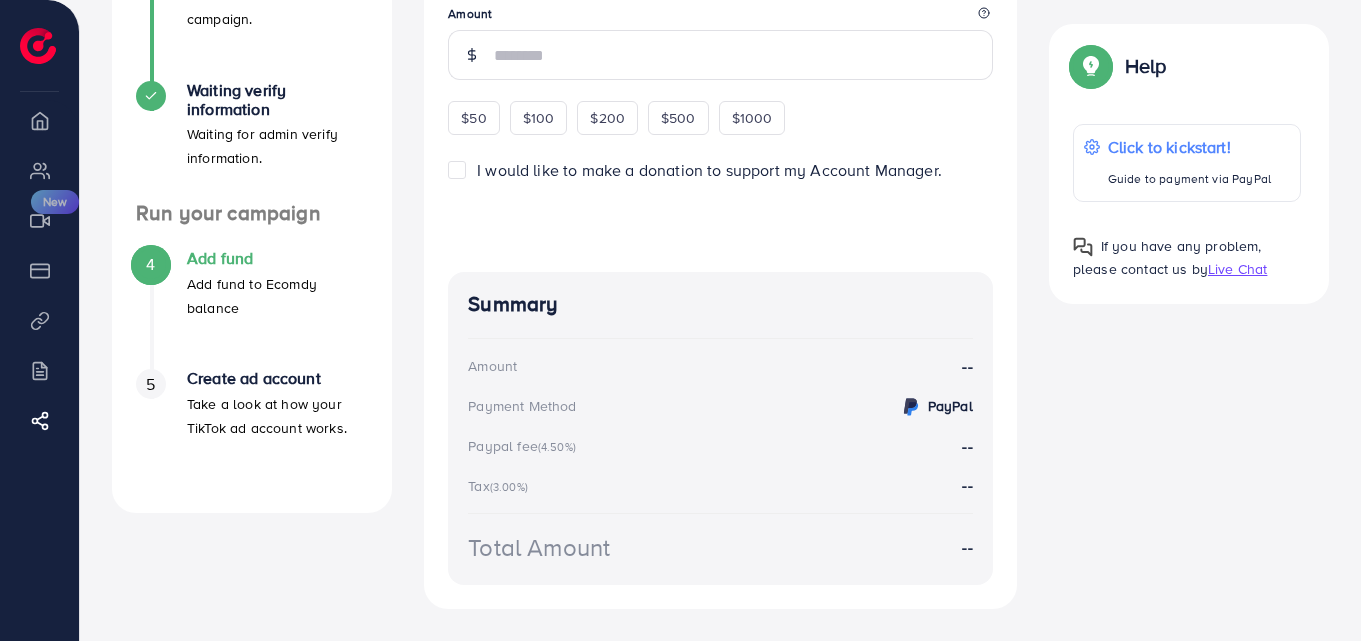 scroll, scrollTop: 400, scrollLeft: 0, axis: vertical 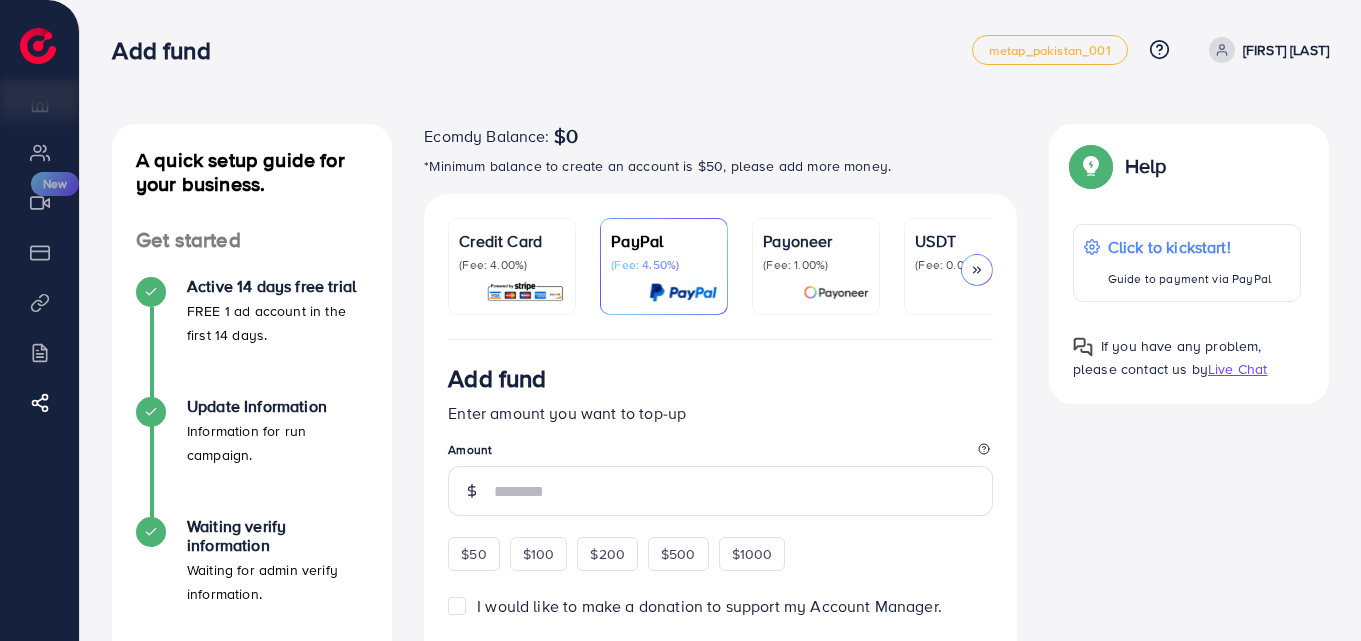 click on "(Fee: 0.00%)" at bounding box center (968, 265) 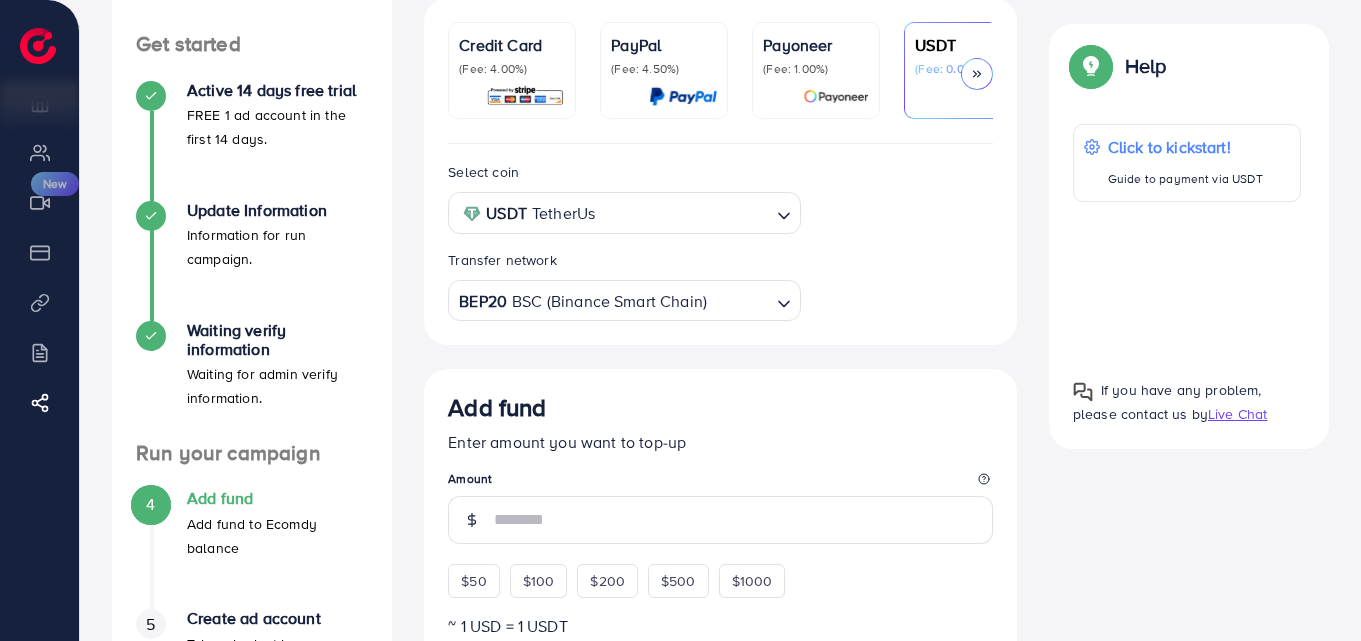 scroll, scrollTop: 200, scrollLeft: 0, axis: vertical 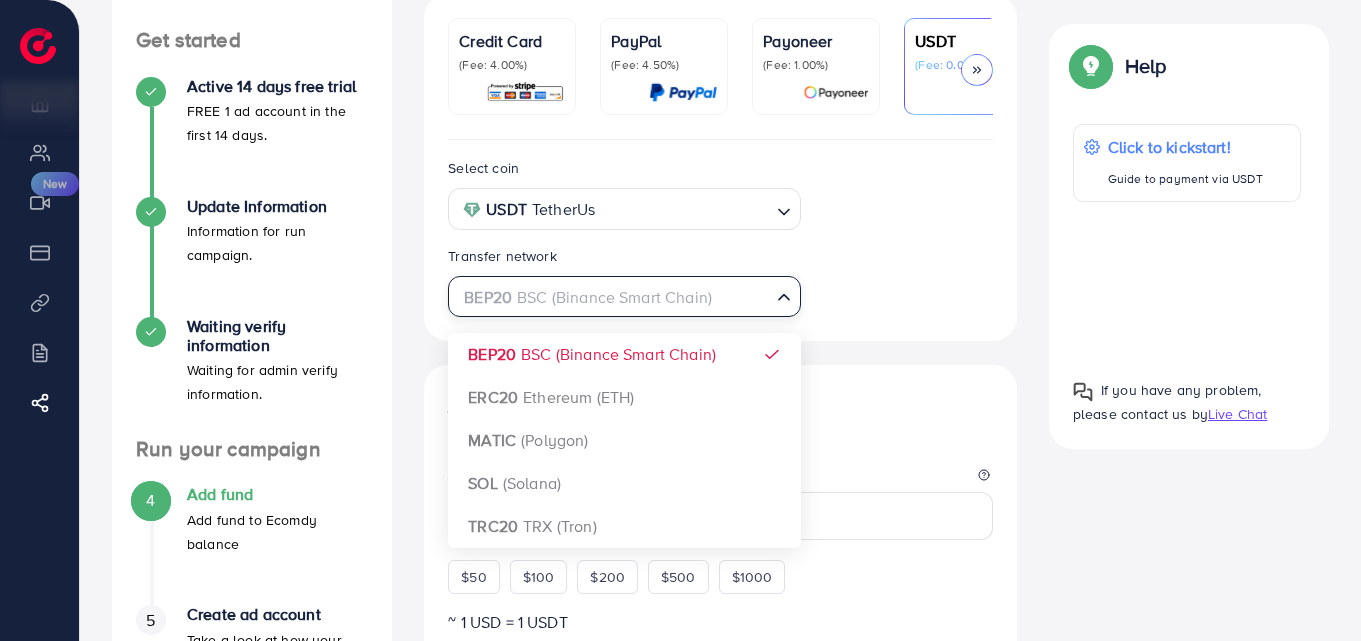 click at bounding box center (612, 297) 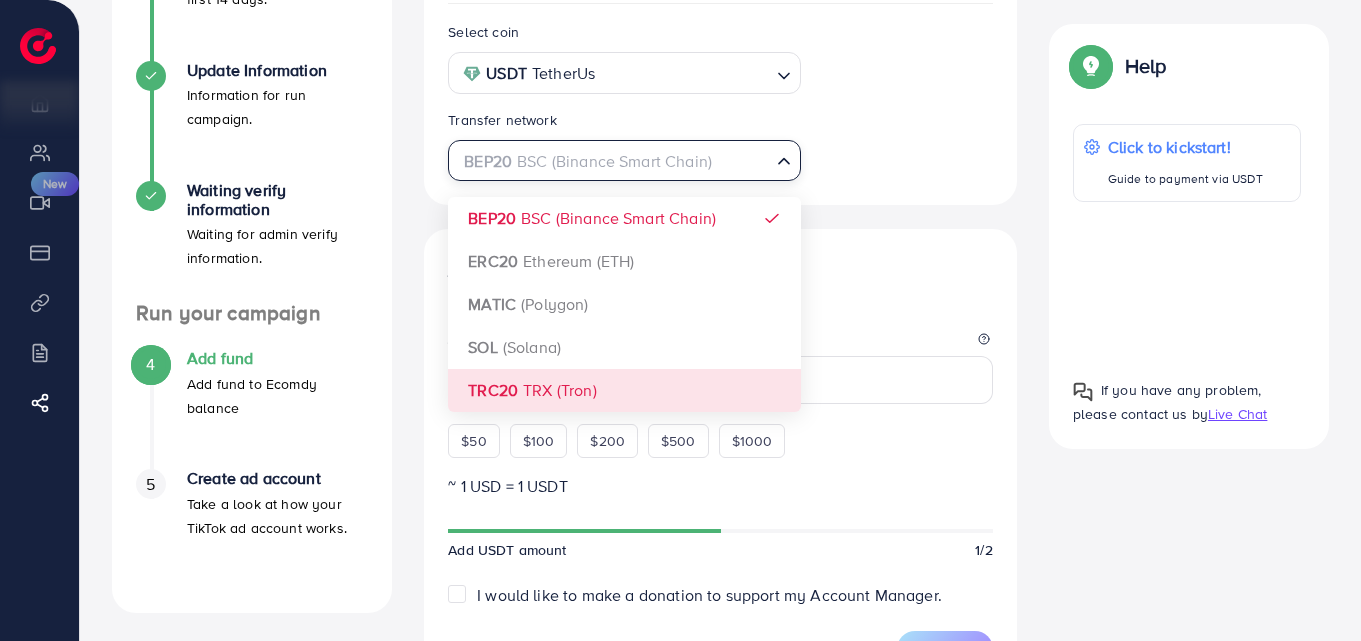 scroll, scrollTop: 300, scrollLeft: 0, axis: vertical 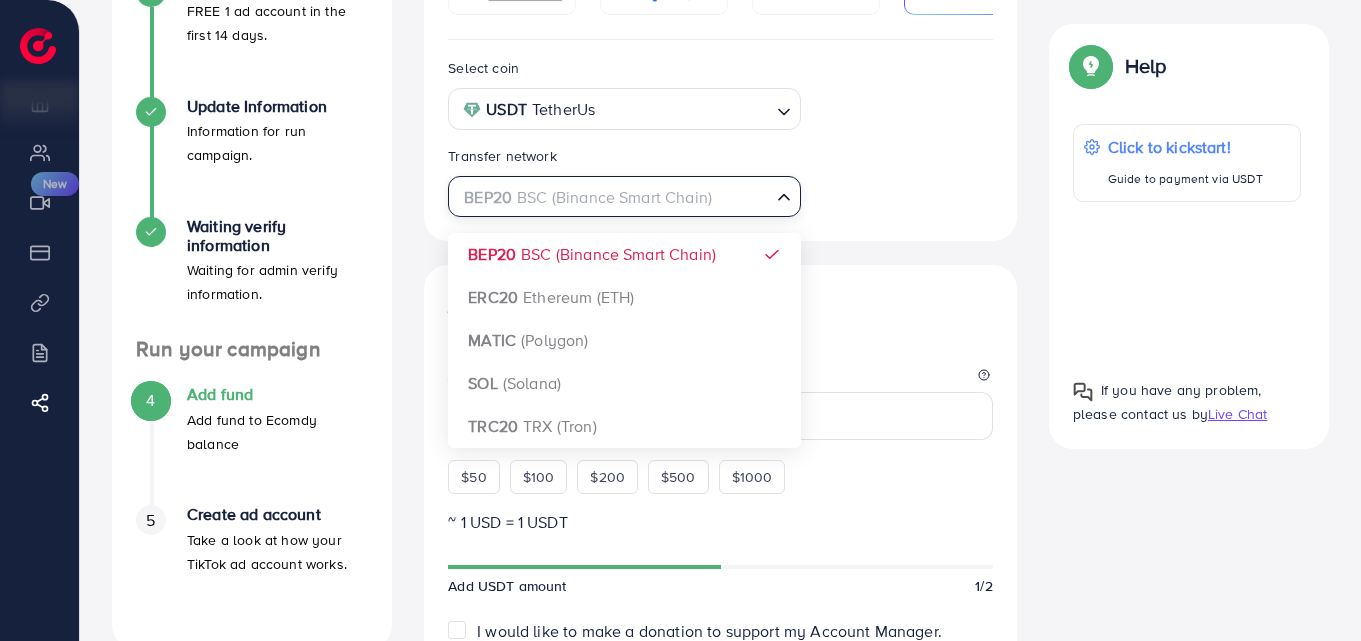 click on "Select coin   USDT TetherUs           Loading...     Transfer network   BEP20 BSC (Binance Smart Chain)           Loading...     BEP20 BSC (Binance Smart Chain) ERC20 Ethereum (ETH) MATIC (Polygon) SOL (Solana) TRC20 TRX (Tron)        Add fund  Enter amount you want to top-up Amount $50 $100 $200 $500 $1000  ~ 1 USD = 1 USDT   Add USDT amount  1/2 I would like to make a donation to support my Account Manager. 5% 10% 15% 20%  Continue   Summary   Amount   --   Payment Method   --   Coin type   --   Tax   (3.00%)   --   Transfer network   --   Total Amount   --" at bounding box center [720, 595] 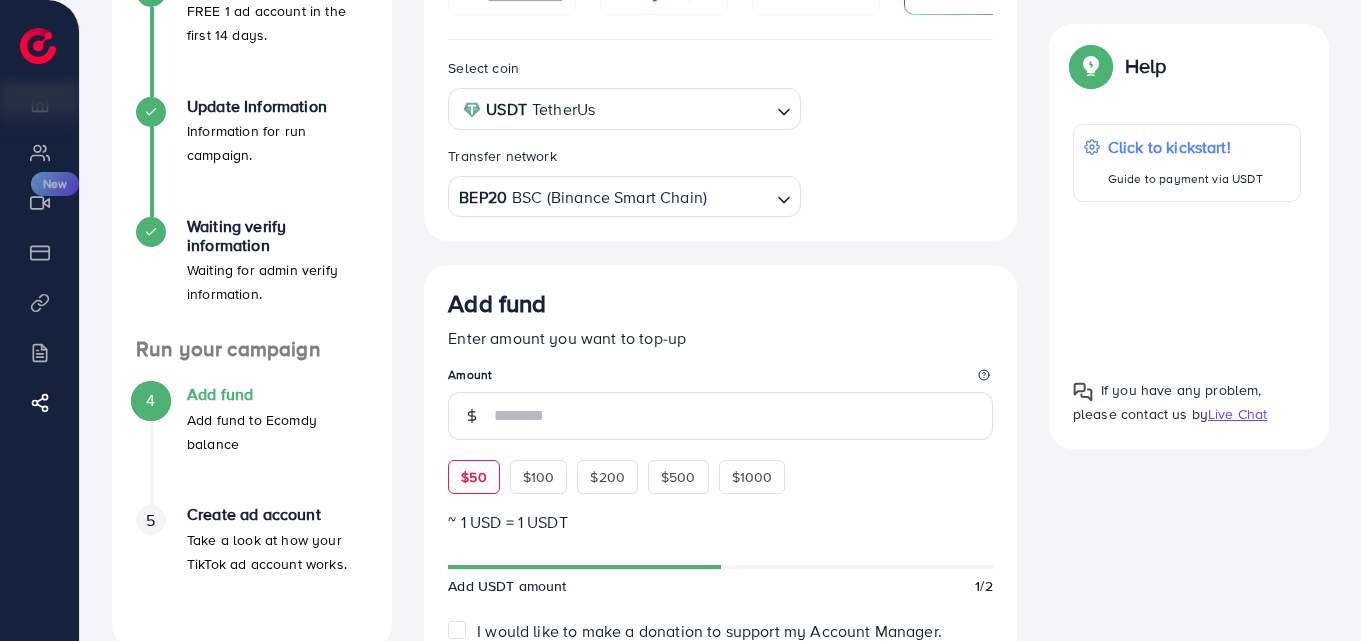 click on "$50" at bounding box center [473, 477] 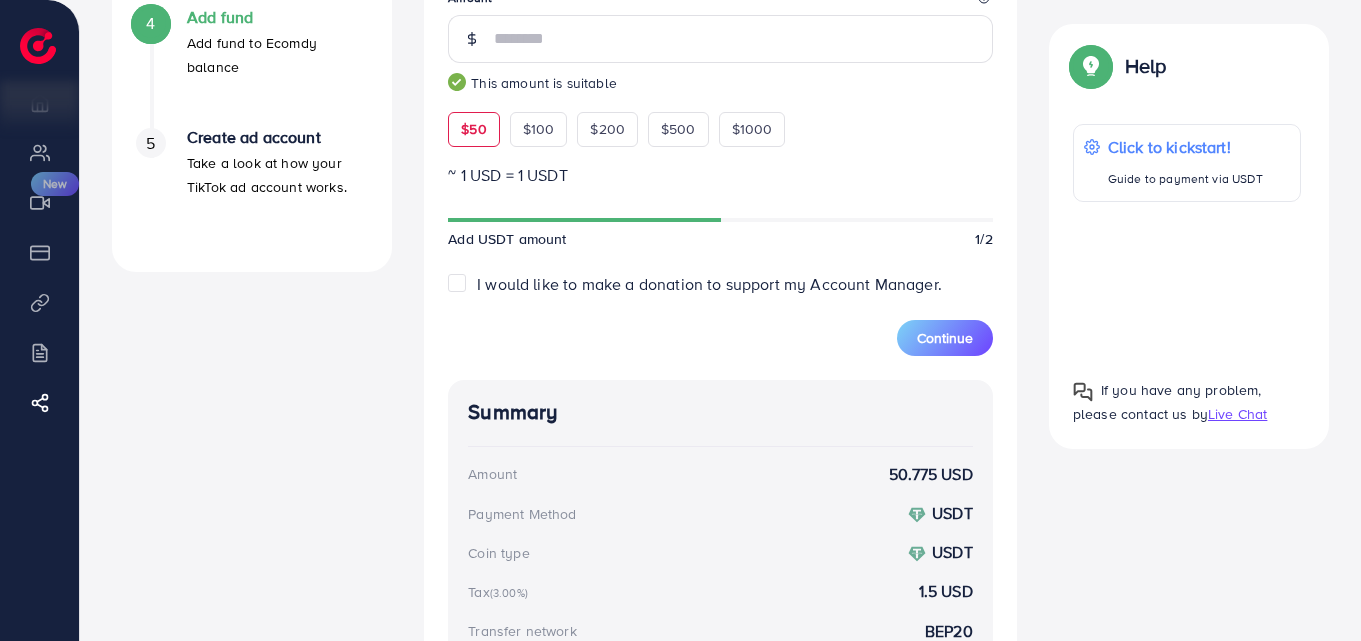scroll, scrollTop: 676, scrollLeft: 0, axis: vertical 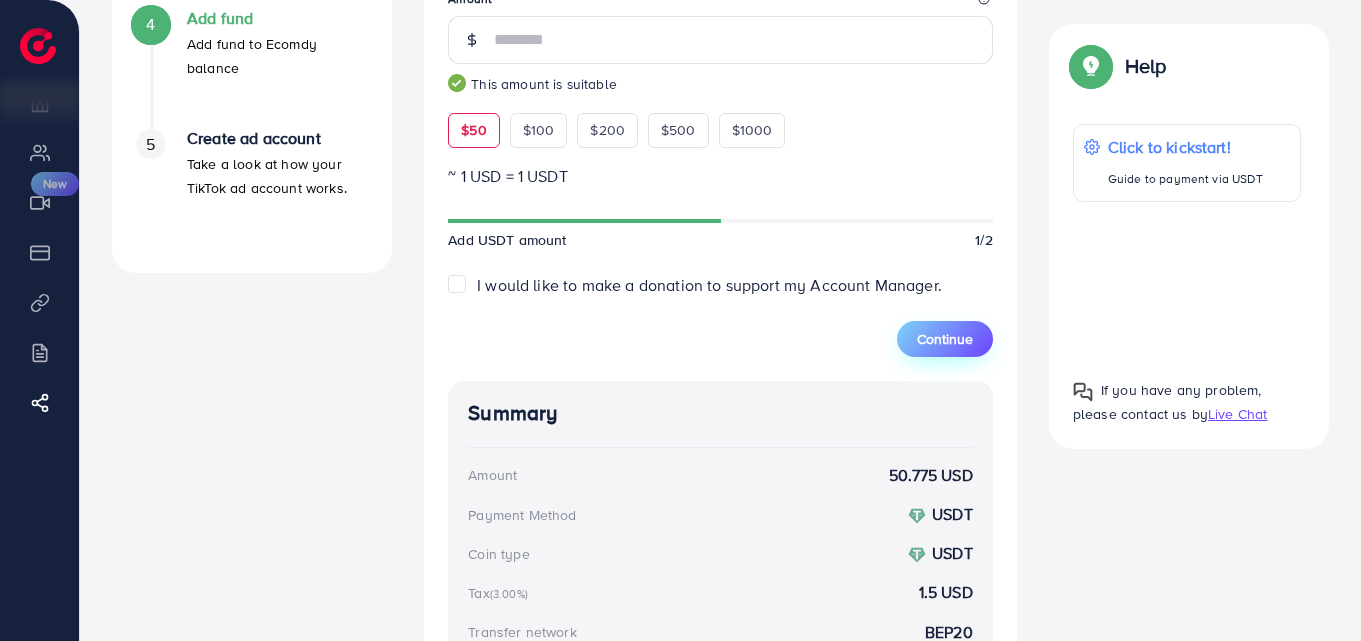 click on "Continue" at bounding box center (945, 339) 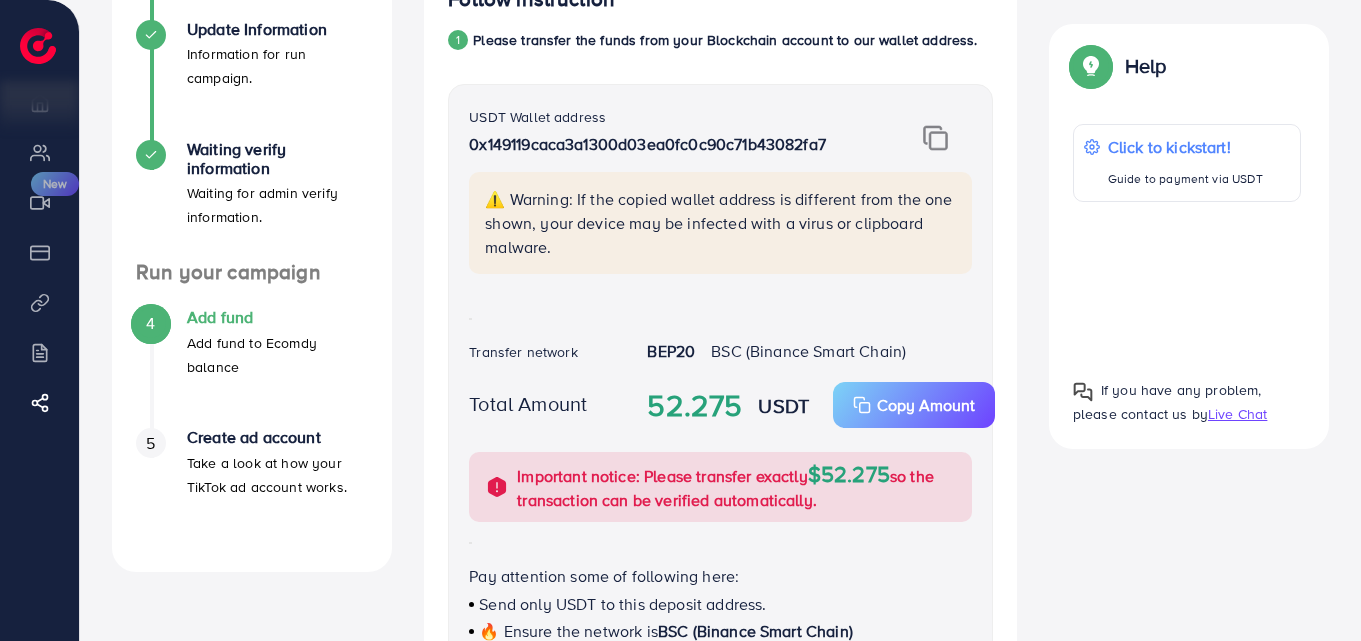 scroll, scrollTop: 376, scrollLeft: 0, axis: vertical 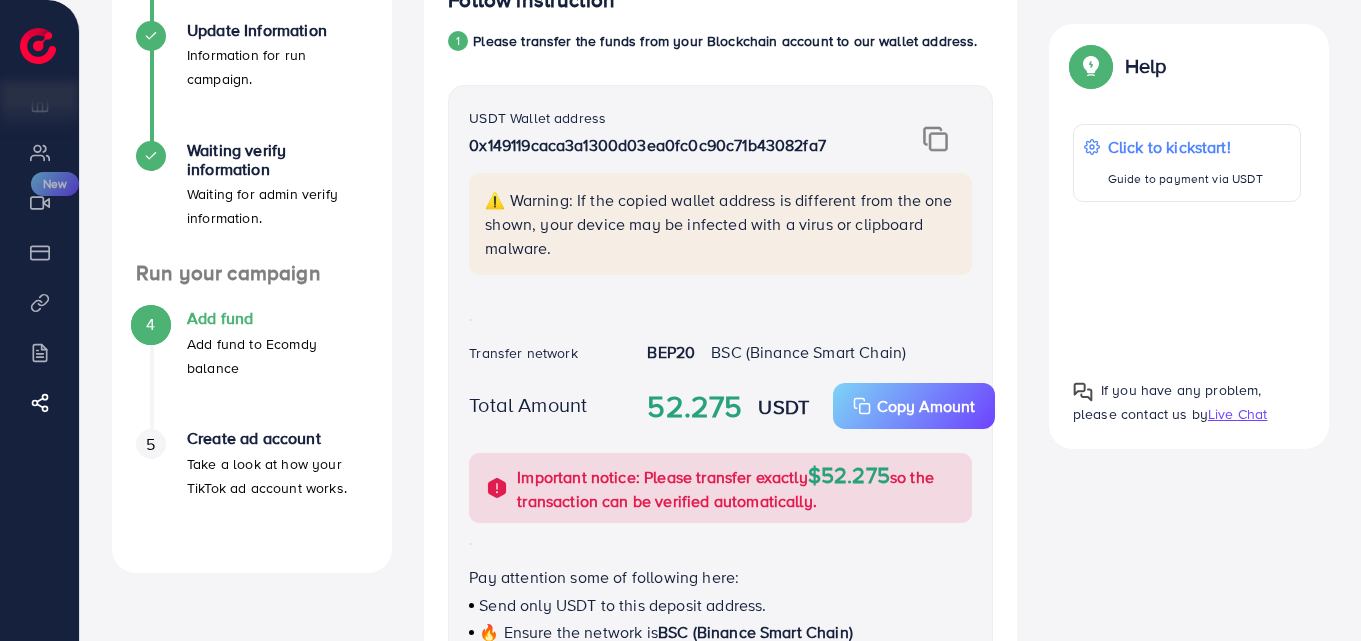 click at bounding box center [935, 139] 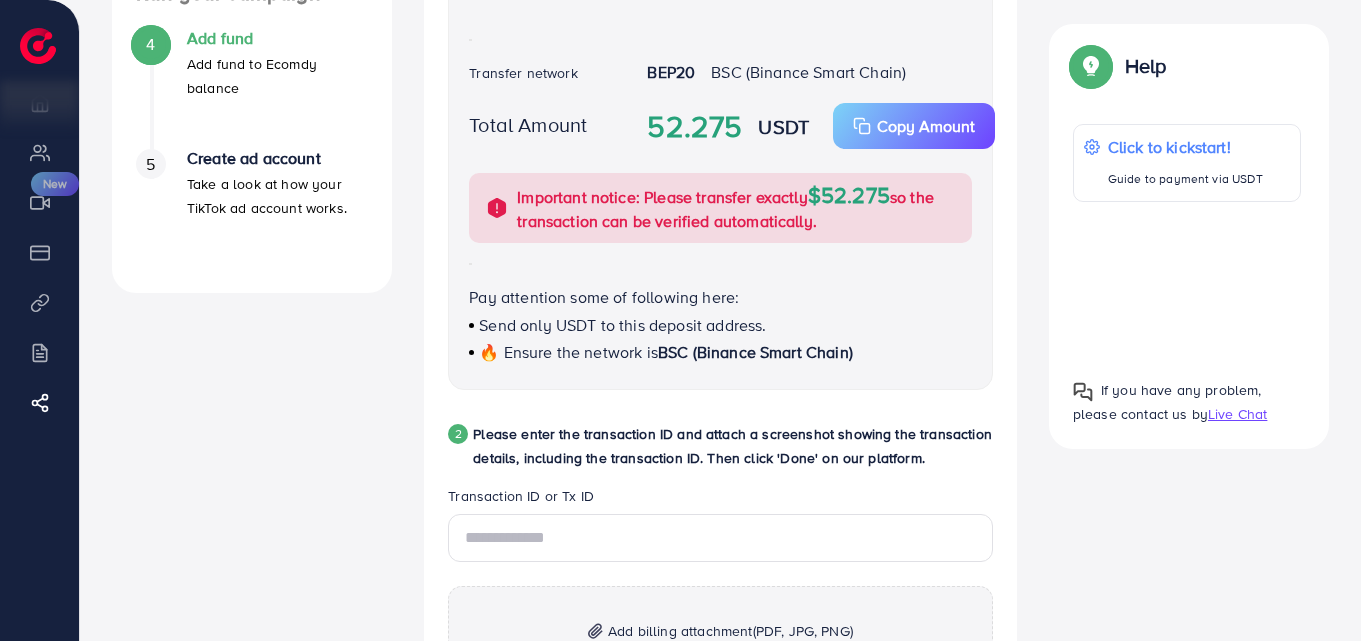 scroll, scrollTop: 676, scrollLeft: 0, axis: vertical 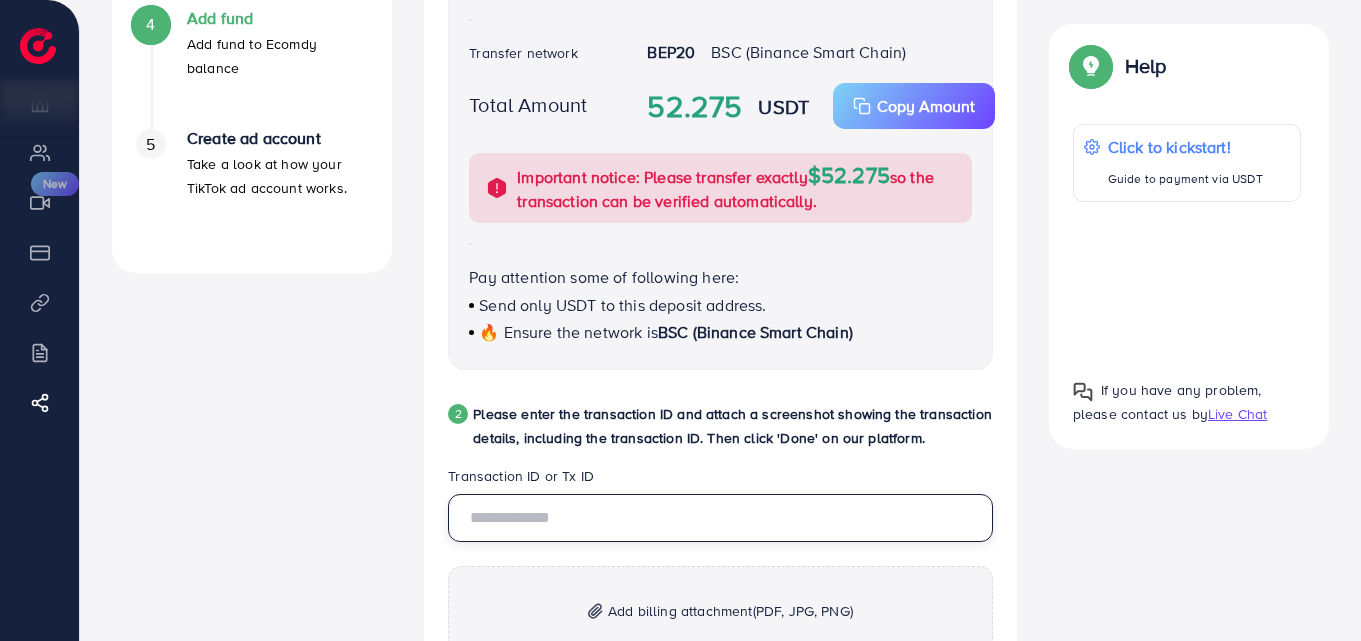 click at bounding box center [720, 518] 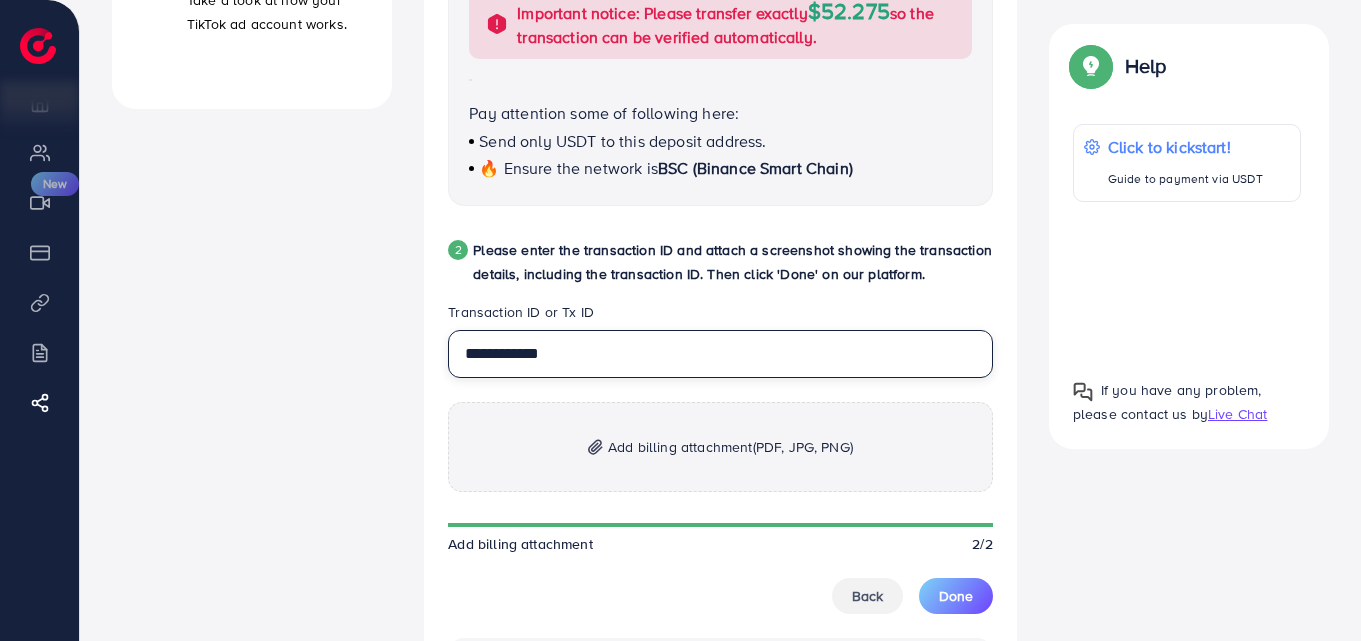 scroll, scrollTop: 876, scrollLeft: 0, axis: vertical 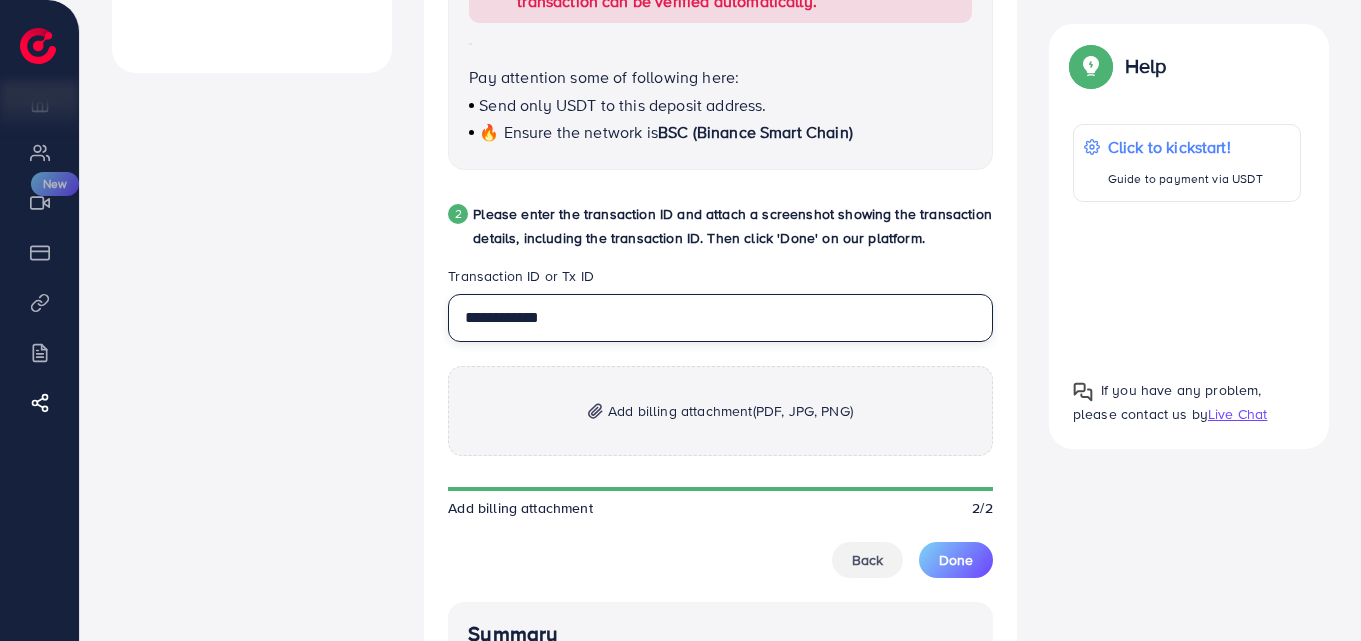 type on "**********" 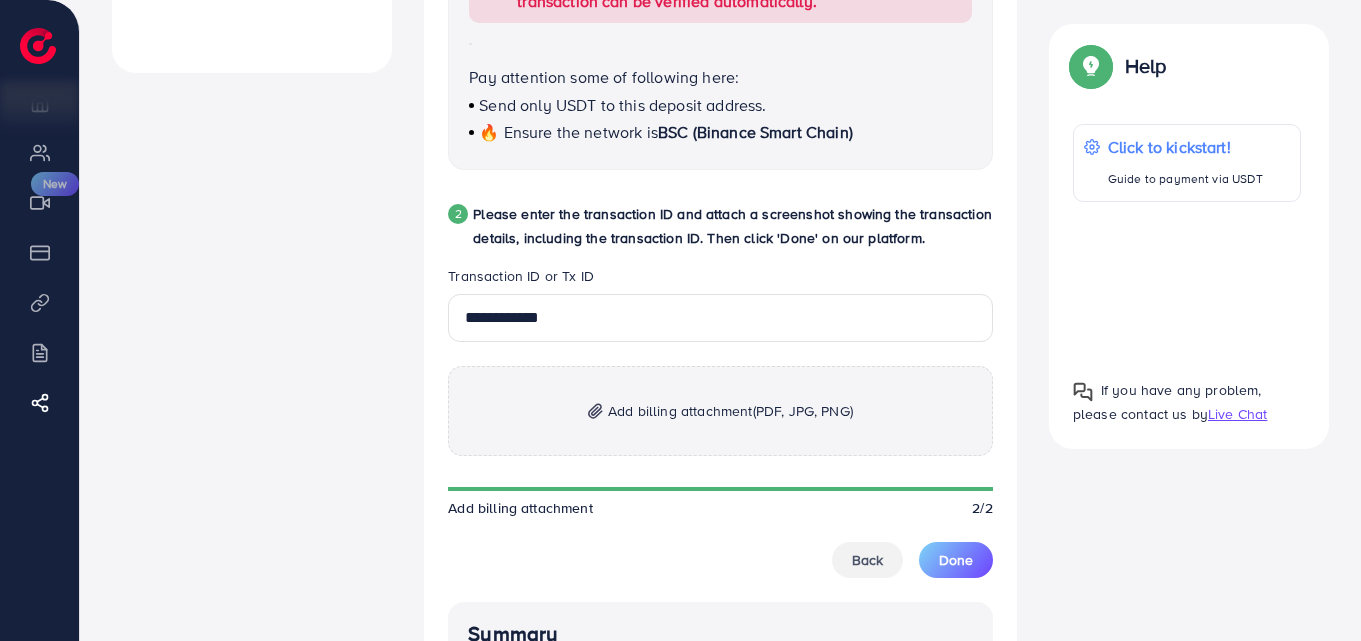 click on "Add billing attachment  (PDF, JPG, PNG)" at bounding box center (730, 411) 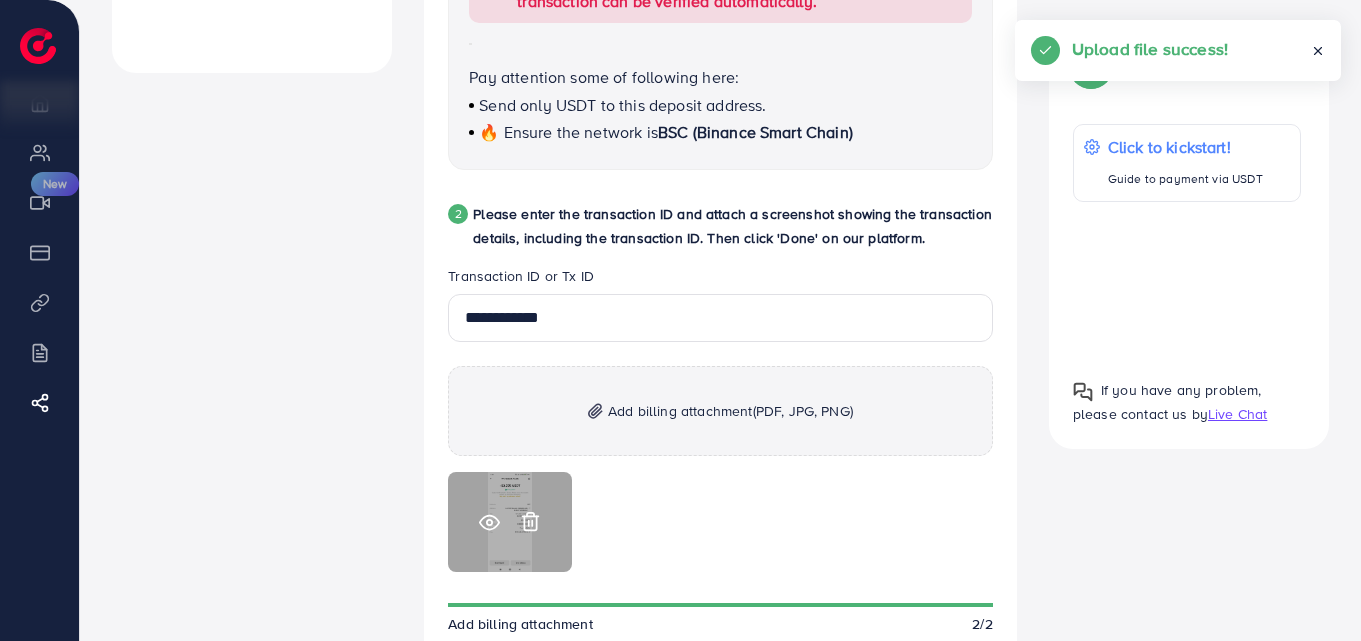 click 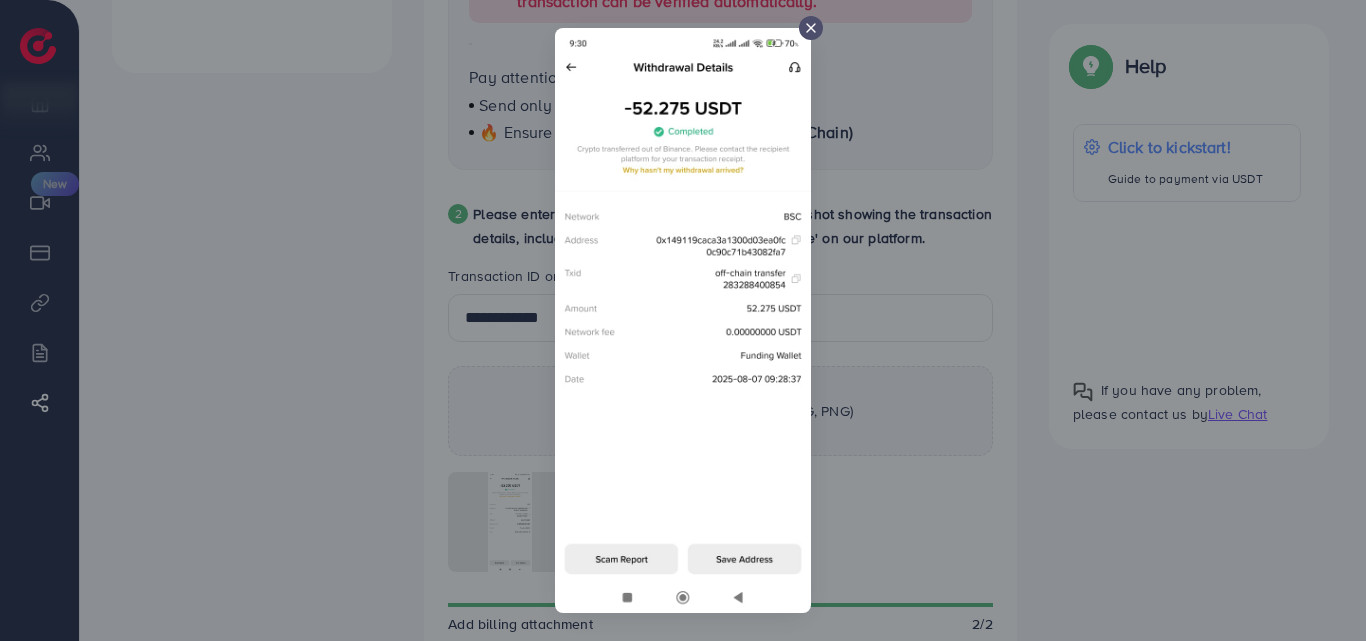 click 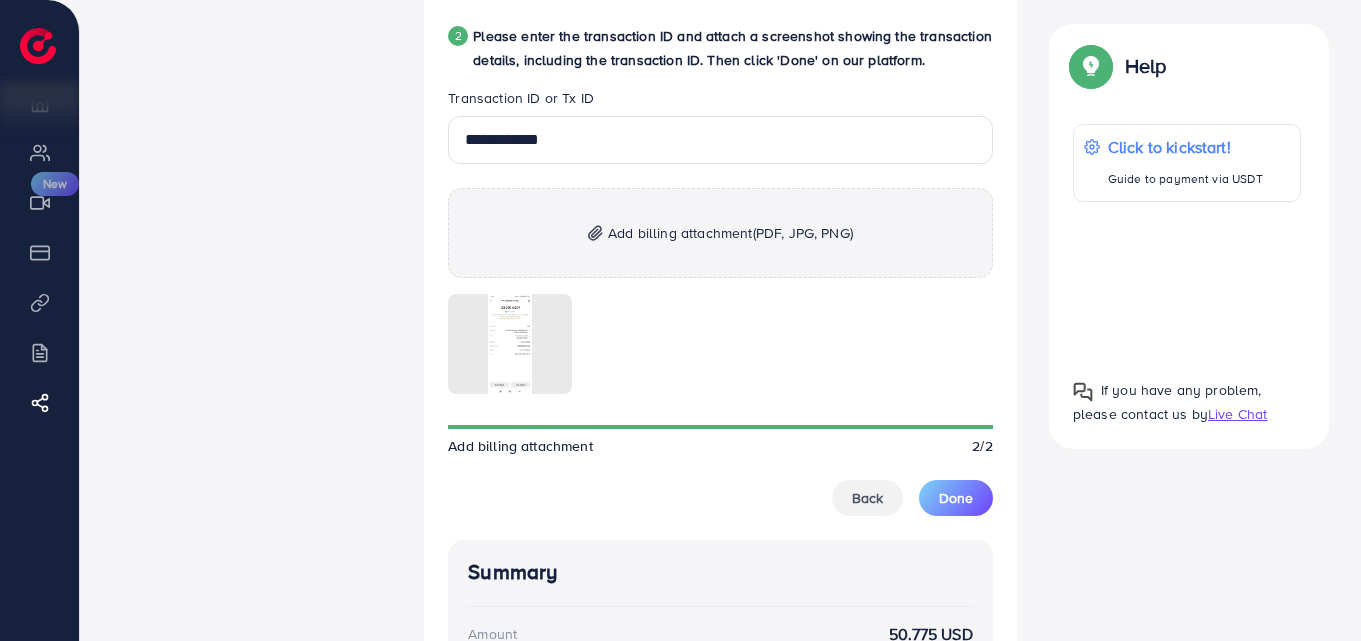 scroll, scrollTop: 1076, scrollLeft: 0, axis: vertical 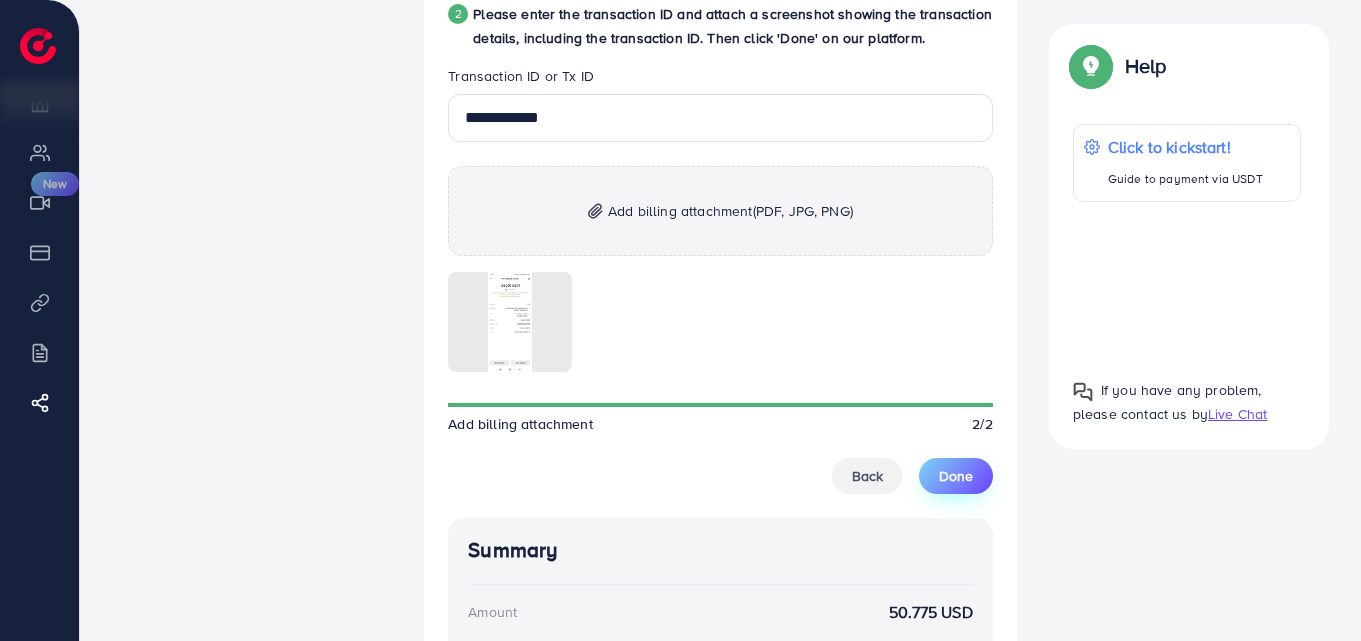 click on "Done" at bounding box center (956, 476) 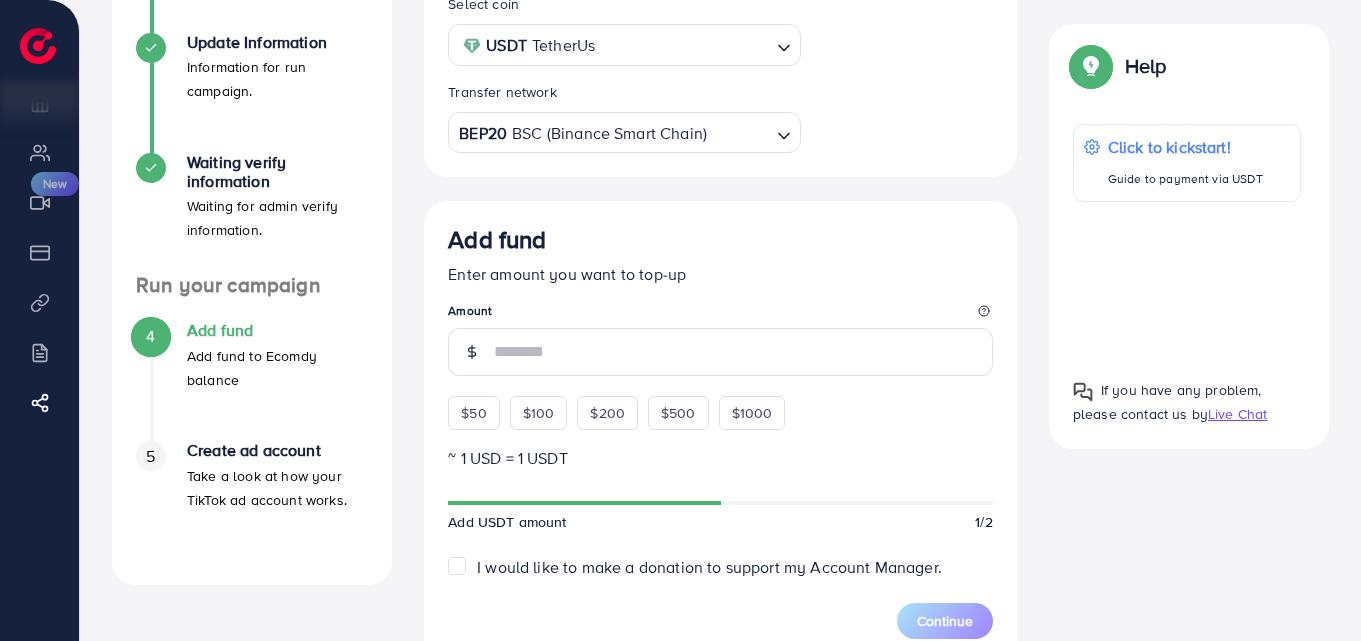scroll, scrollTop: 100, scrollLeft: 0, axis: vertical 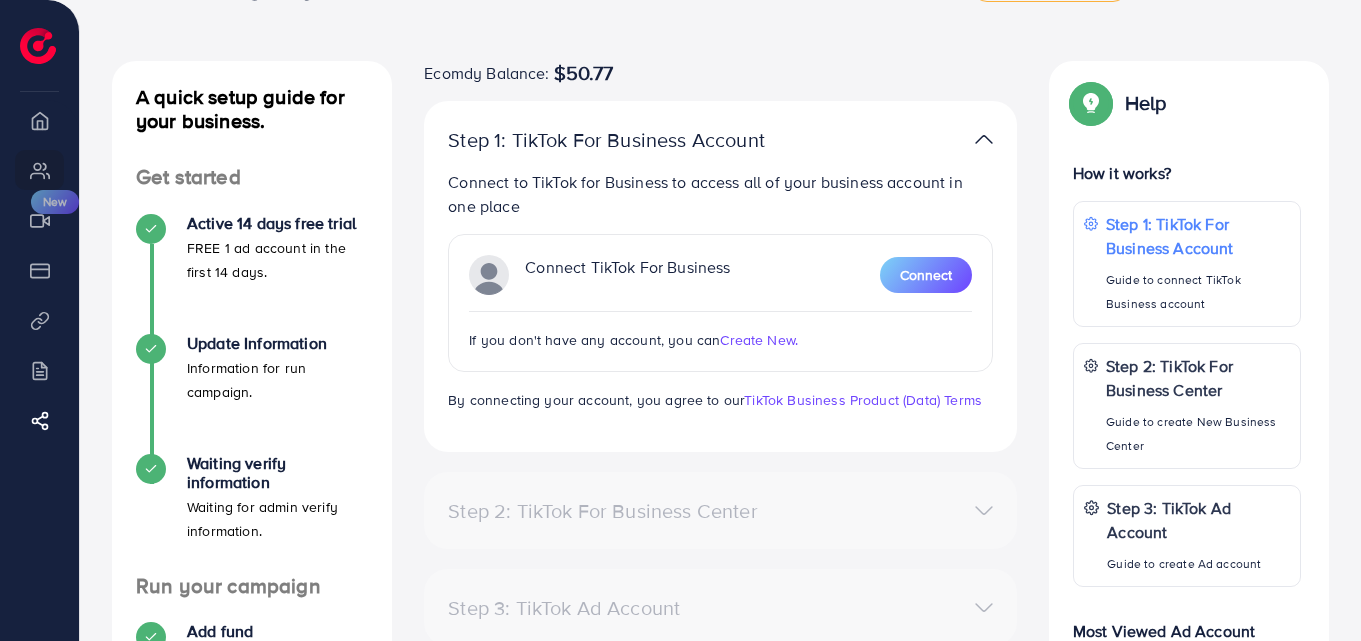 click on "Create New." at bounding box center (759, 340) 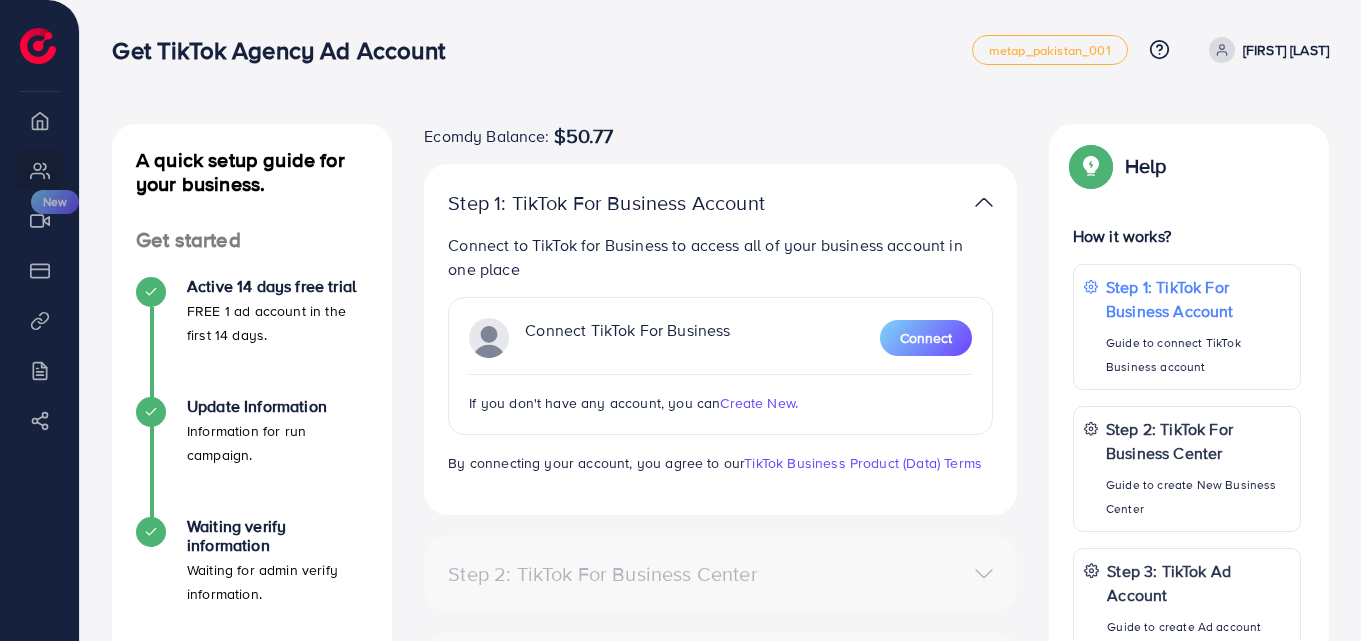 scroll, scrollTop: 0, scrollLeft: 0, axis: both 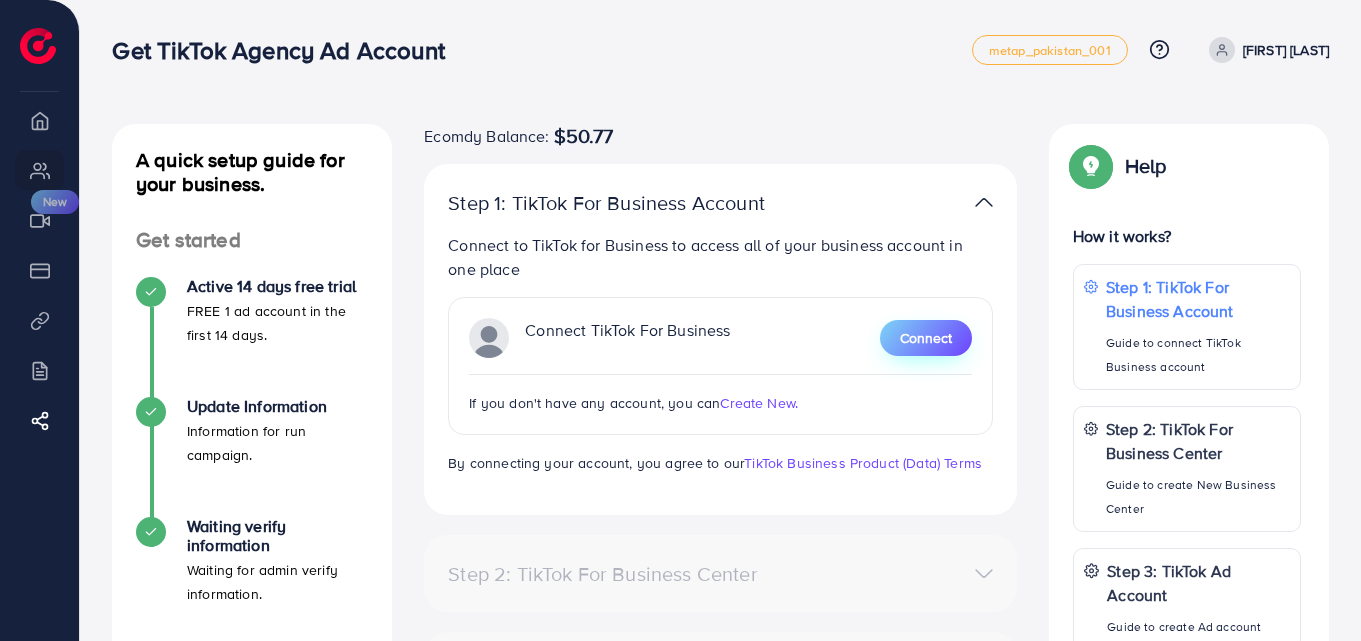 click on "Connect" at bounding box center [926, 338] 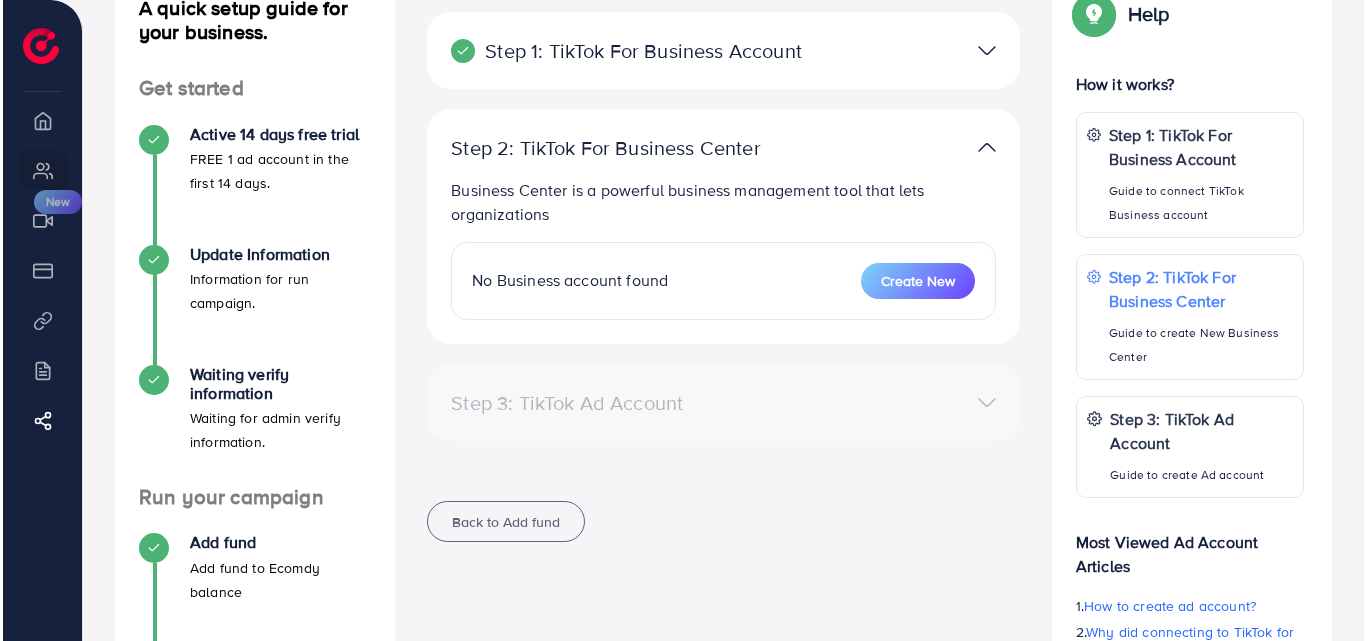 scroll, scrollTop: 200, scrollLeft: 0, axis: vertical 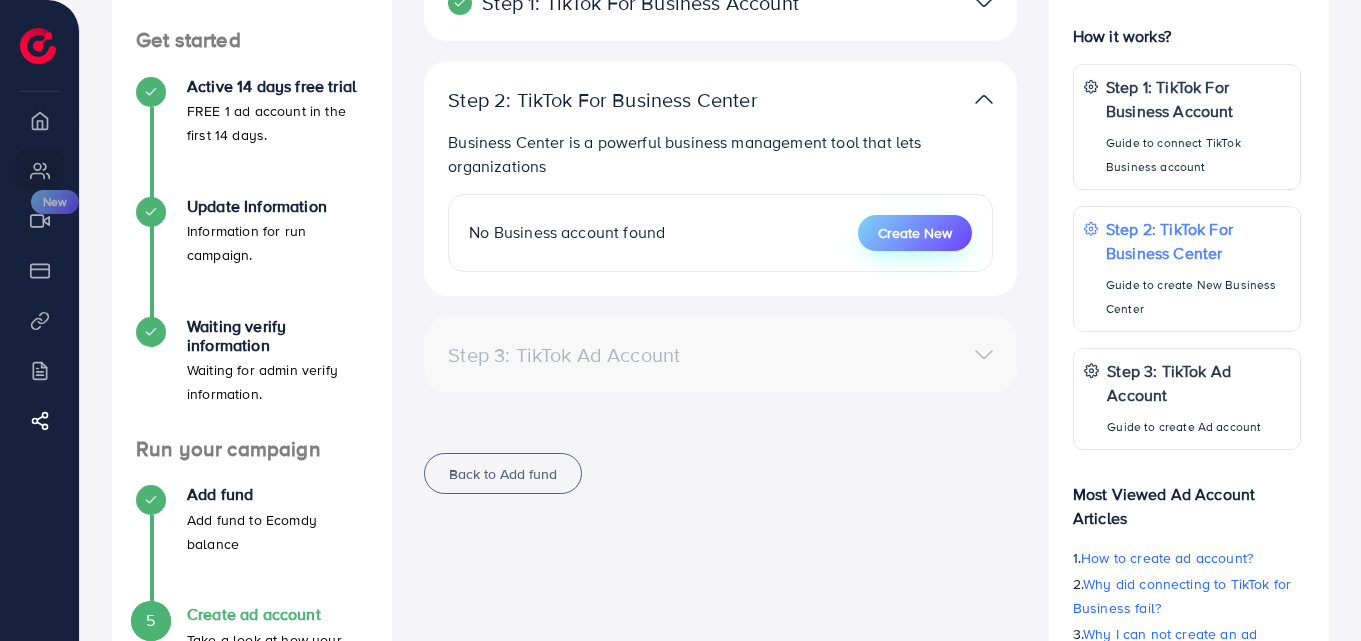 click on "Create New" at bounding box center (915, 233) 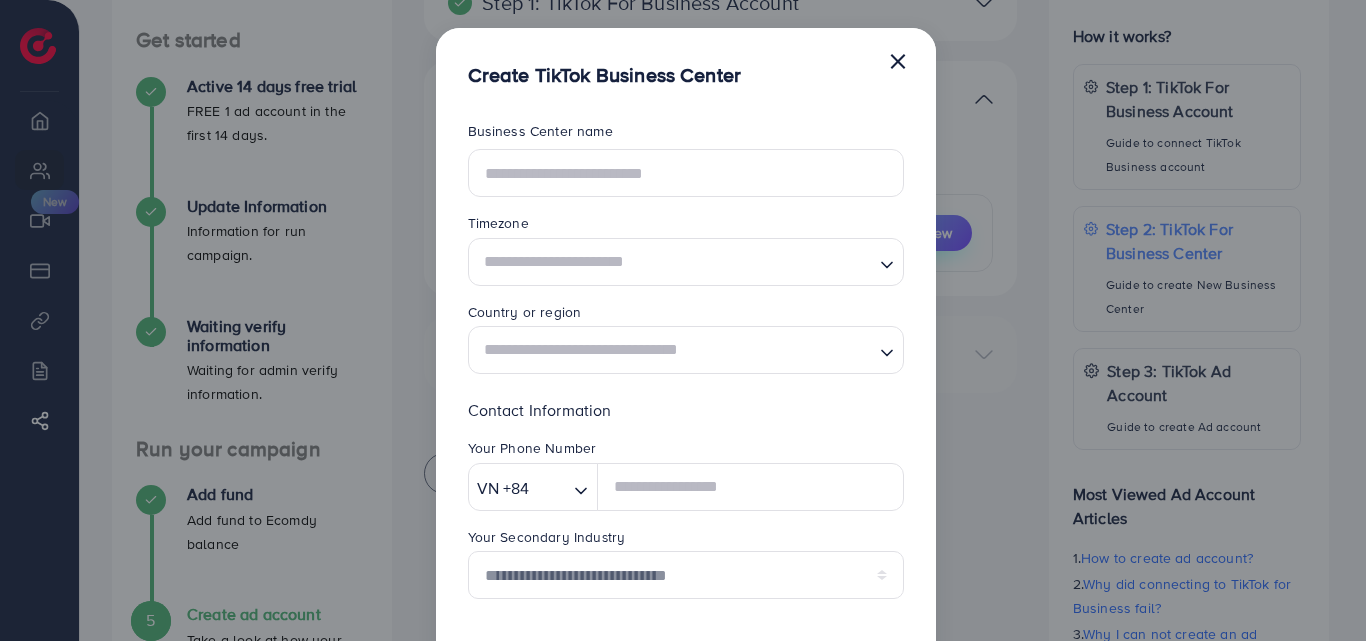 scroll, scrollTop: 0, scrollLeft: 0, axis: both 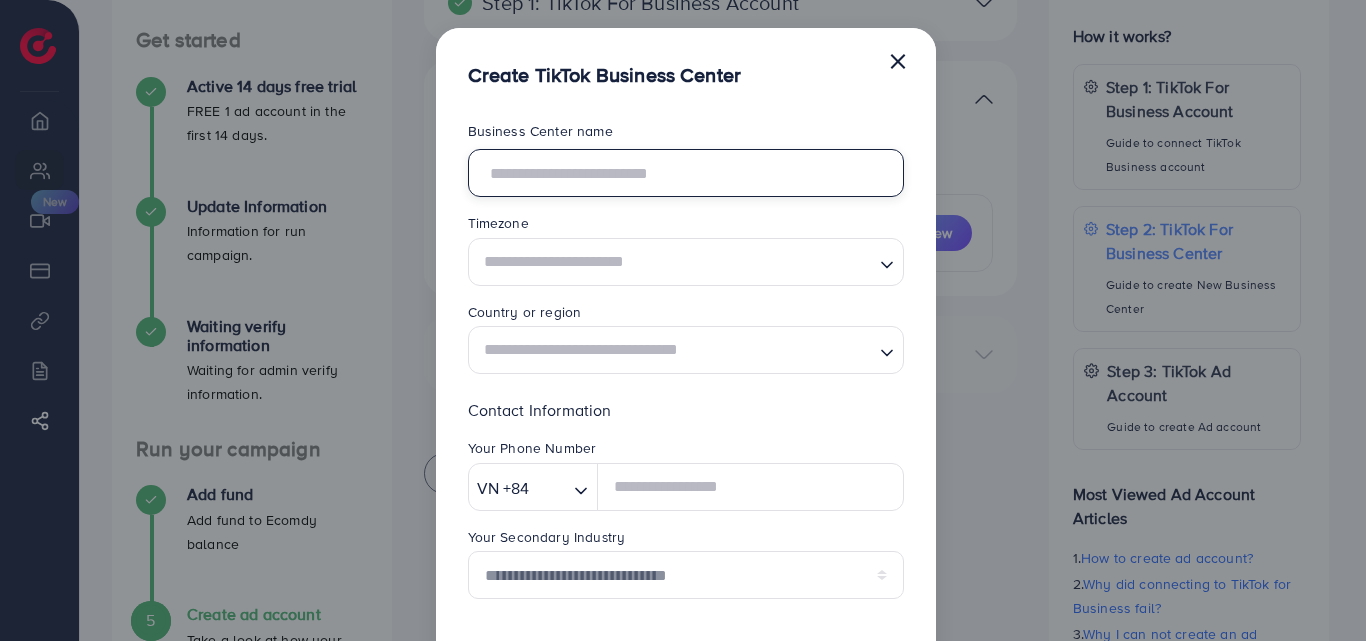 click at bounding box center [686, 173] 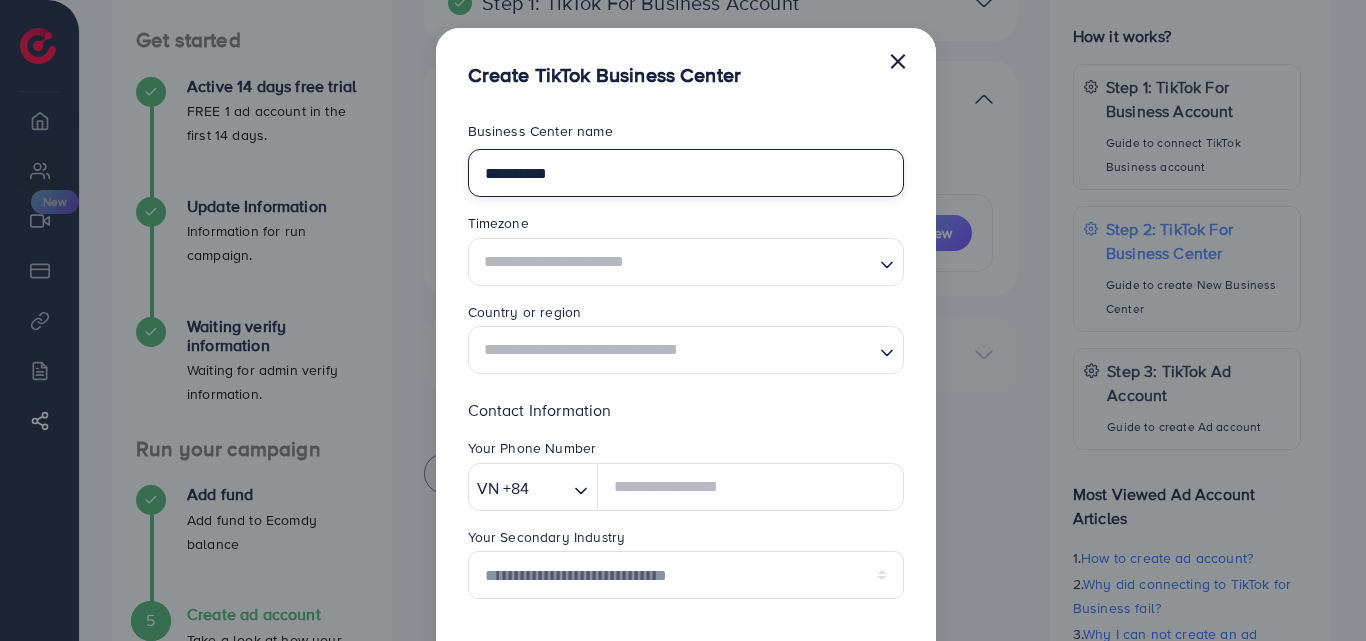 type on "**********" 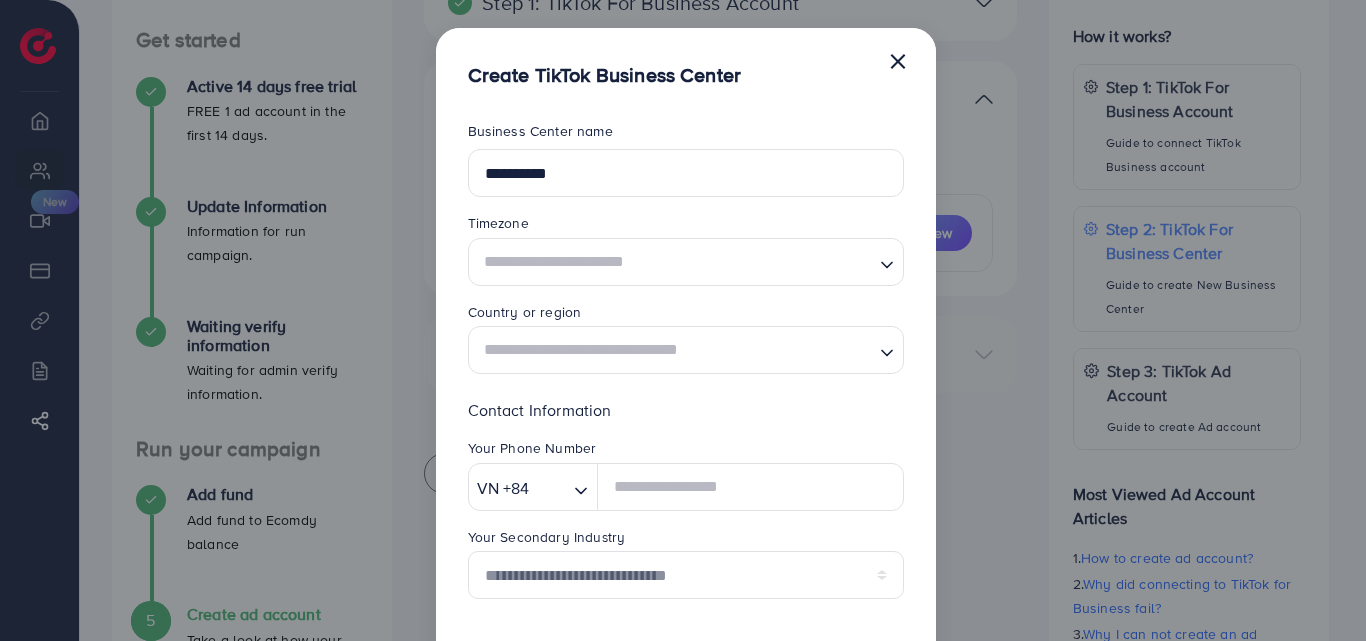 click at bounding box center [674, 261] 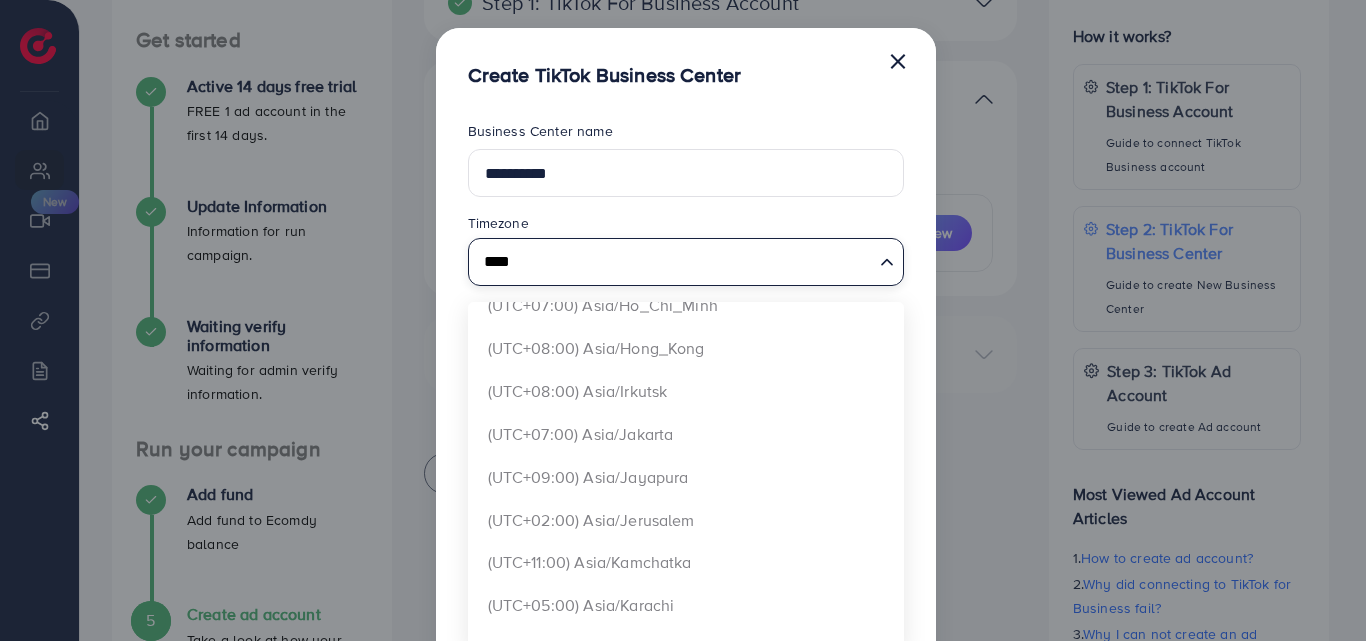 scroll, scrollTop: 500, scrollLeft: 0, axis: vertical 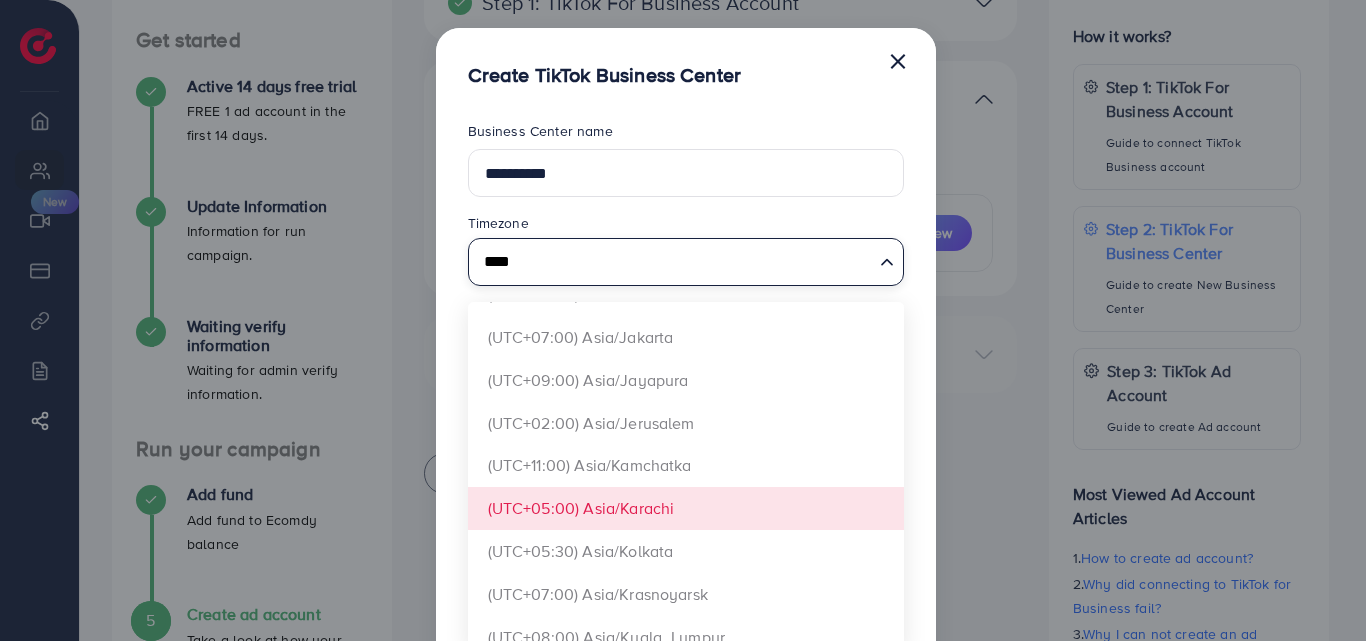 type on "****" 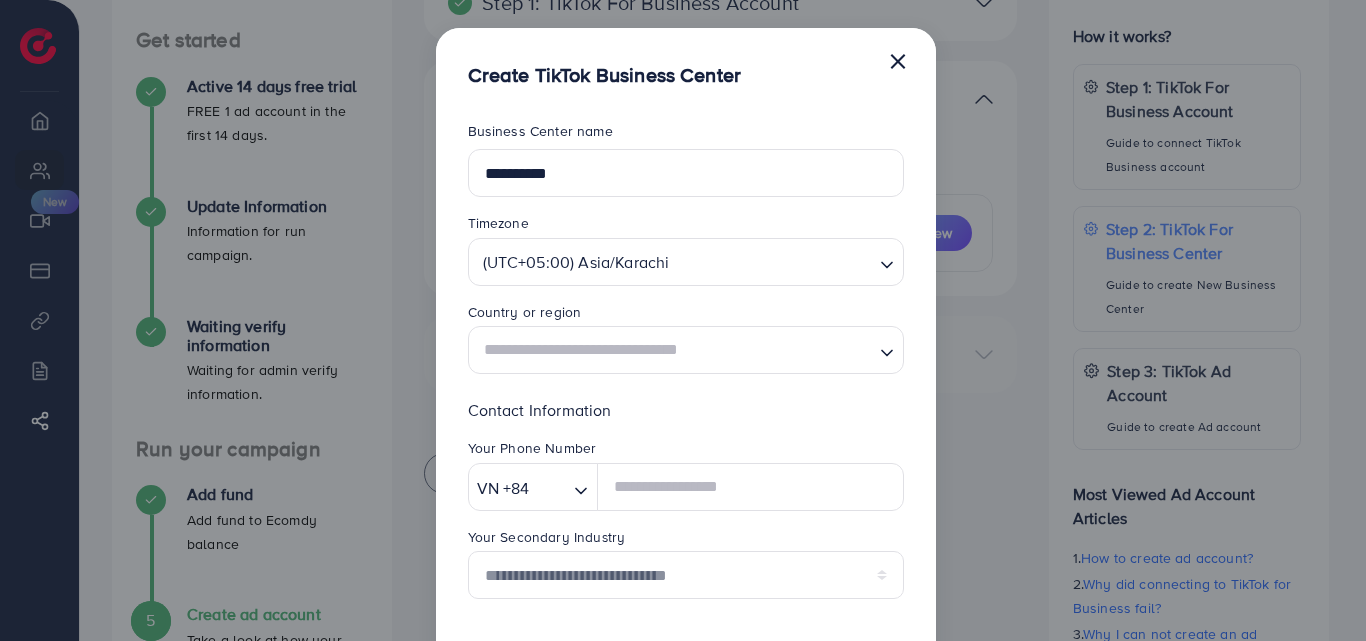 scroll, scrollTop: 0, scrollLeft: 0, axis: both 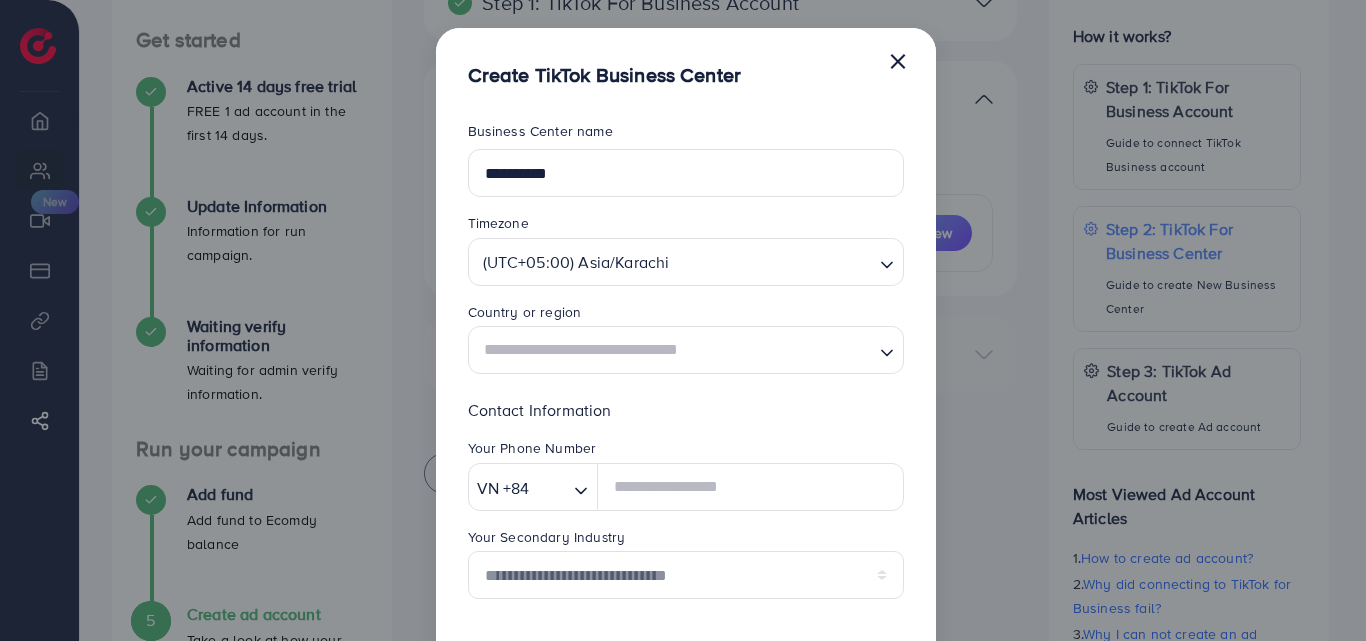 click on "**********" at bounding box center [686, 522] 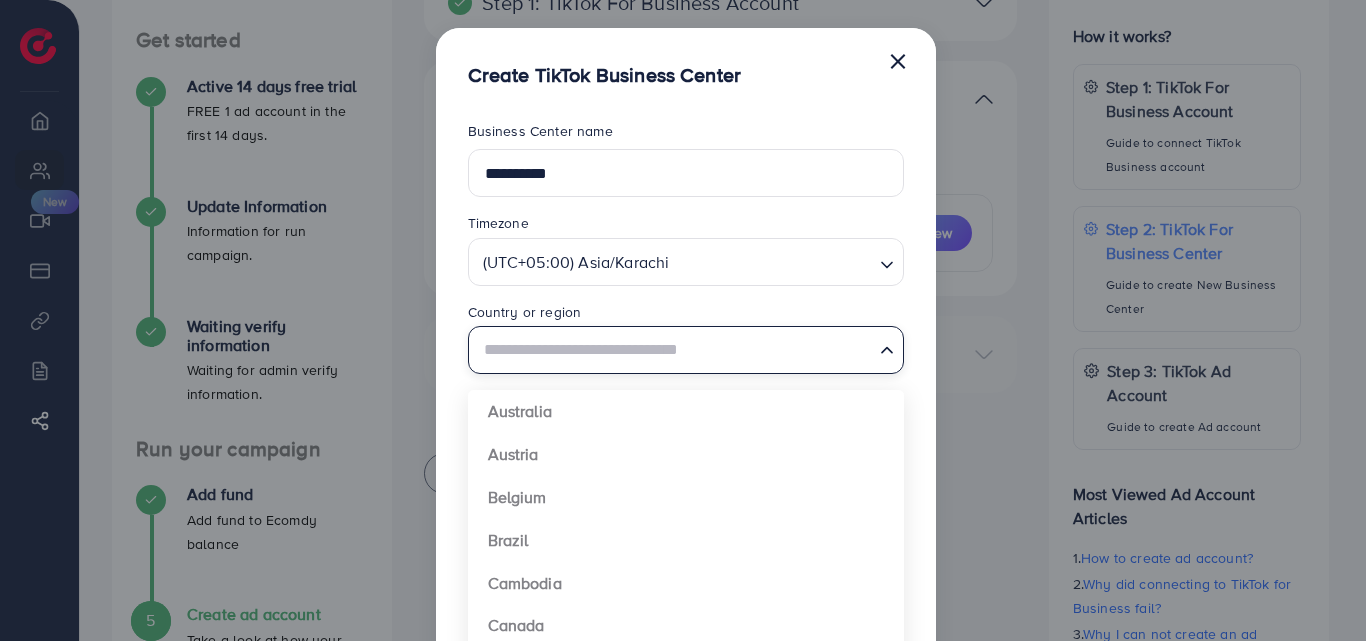 click at bounding box center (674, 350) 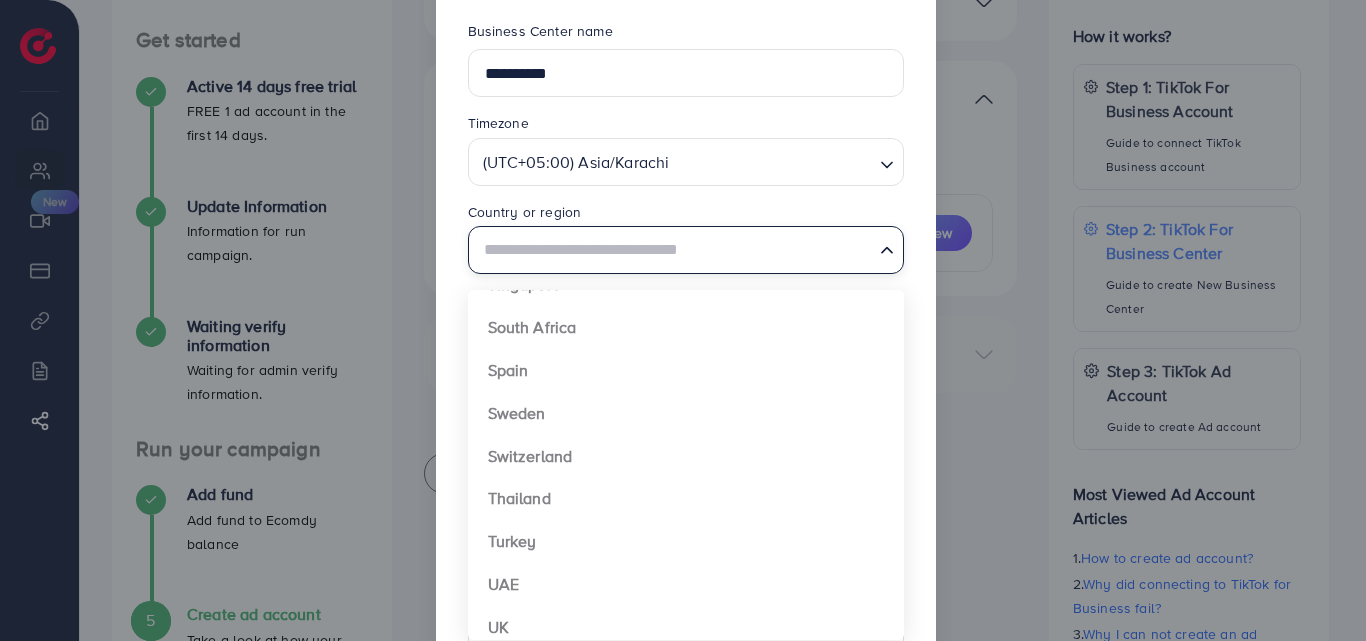scroll, scrollTop: 1492, scrollLeft: 0, axis: vertical 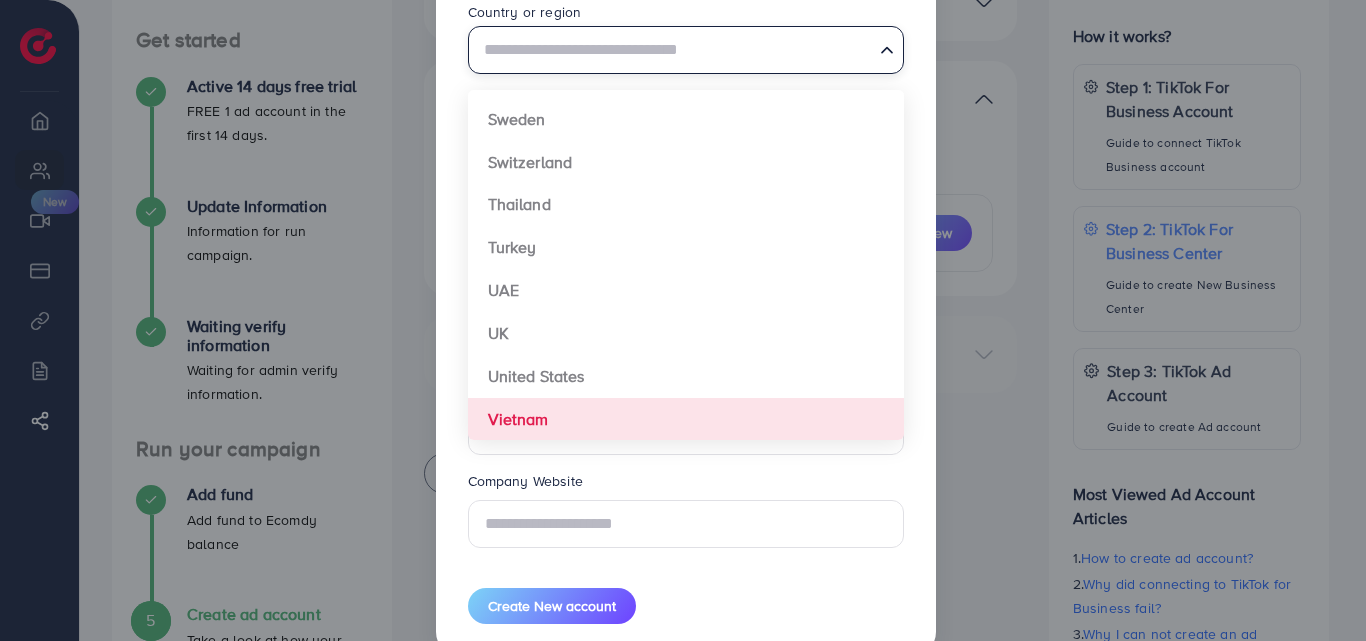 click on "**********" at bounding box center (686, 222) 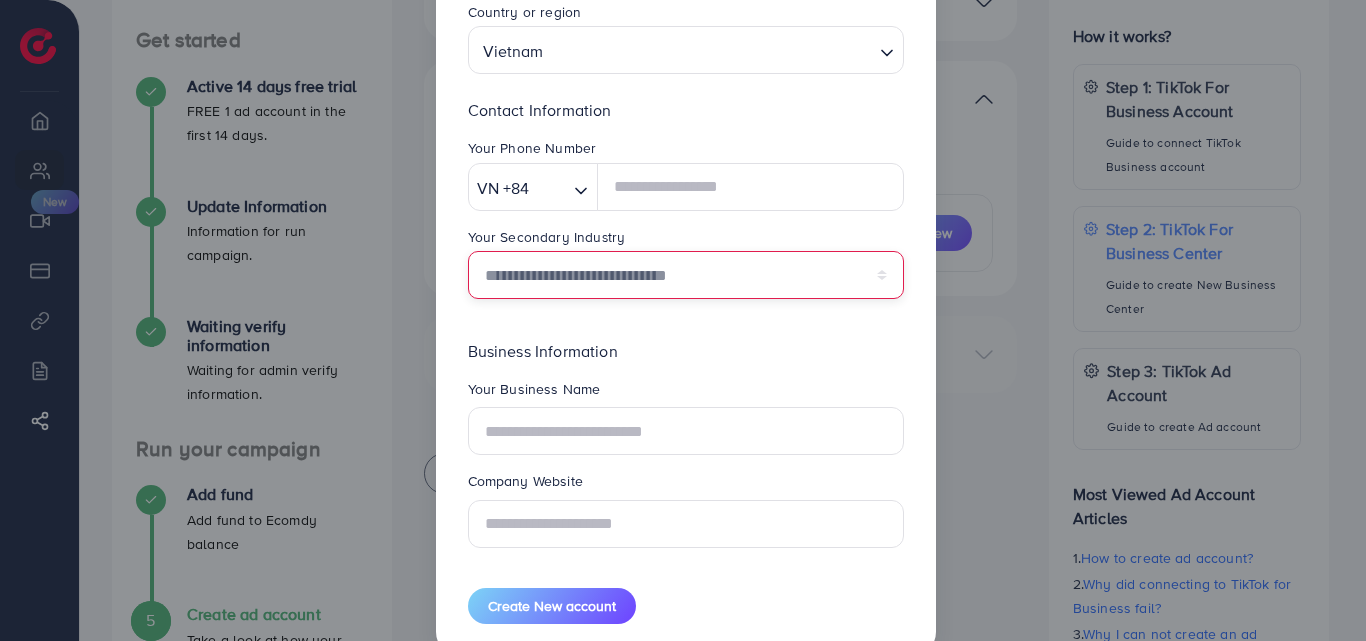click on "**********" at bounding box center (686, 275) 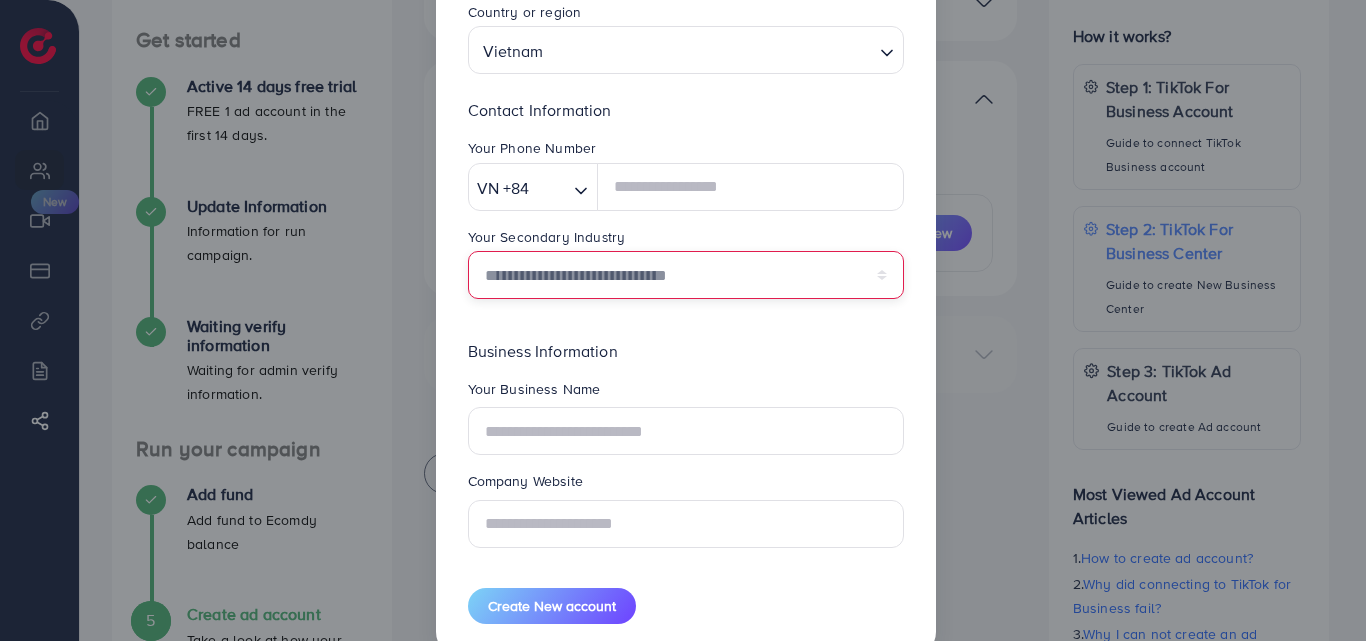 select on "******" 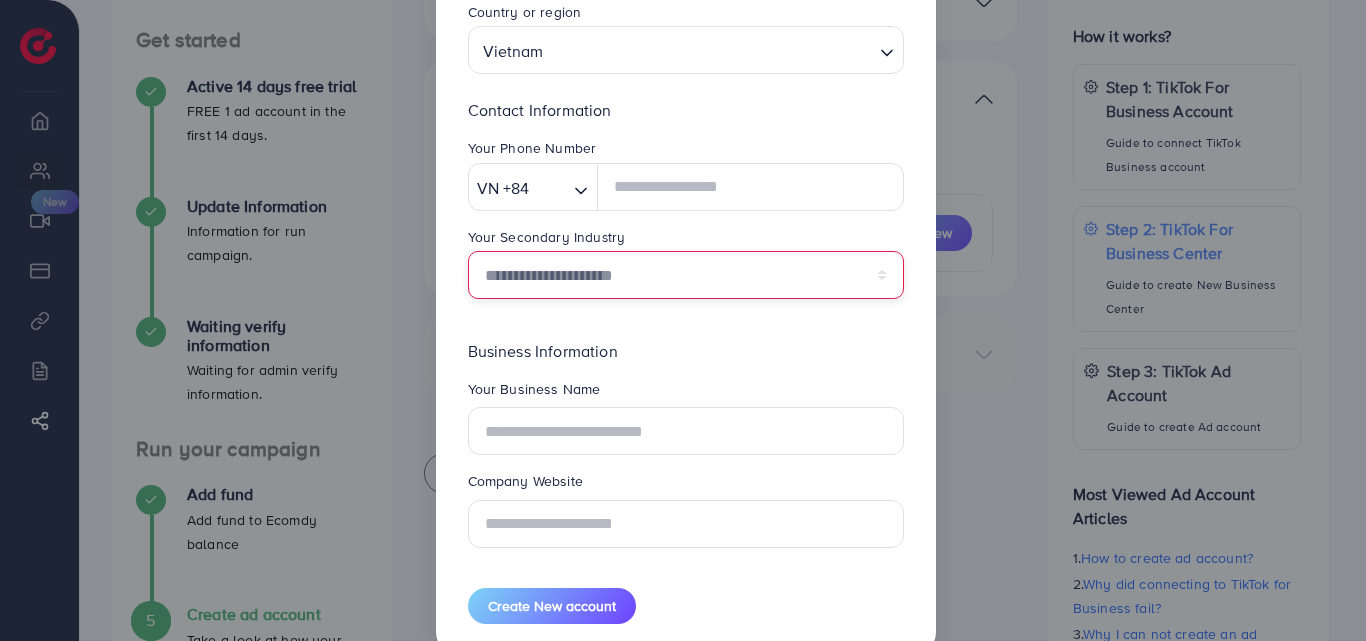 click on "**********" at bounding box center [686, 275] 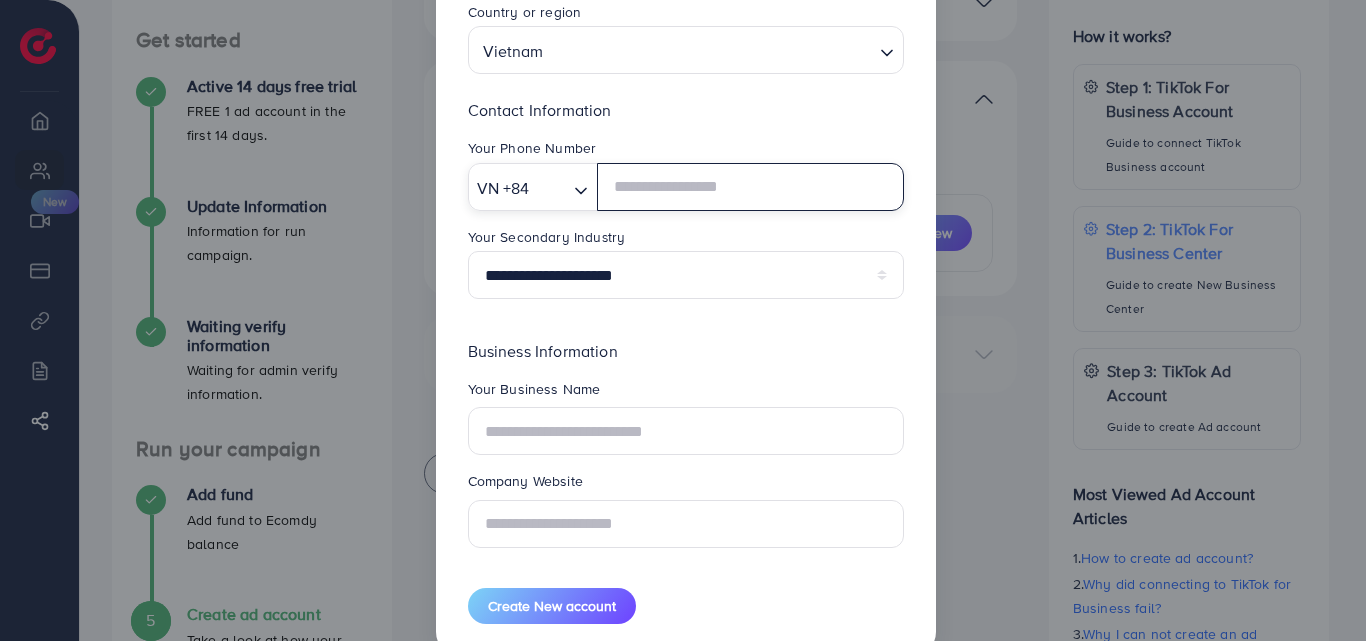 click 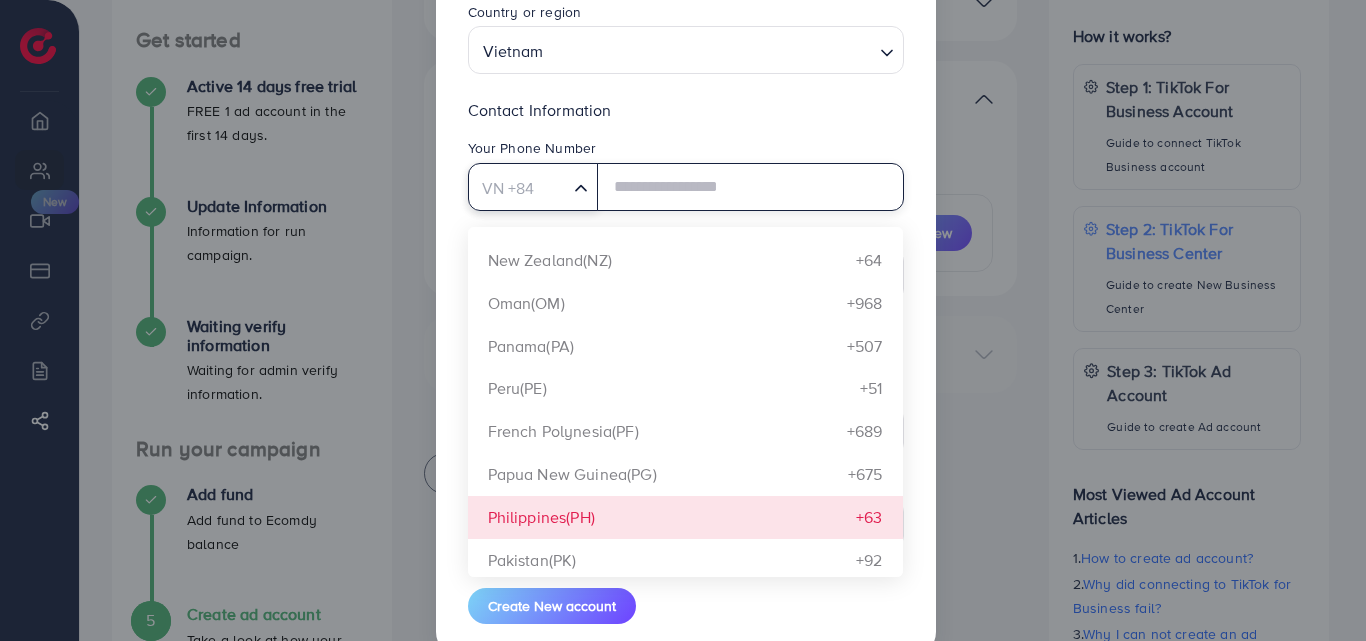 scroll, scrollTop: 6805, scrollLeft: 0, axis: vertical 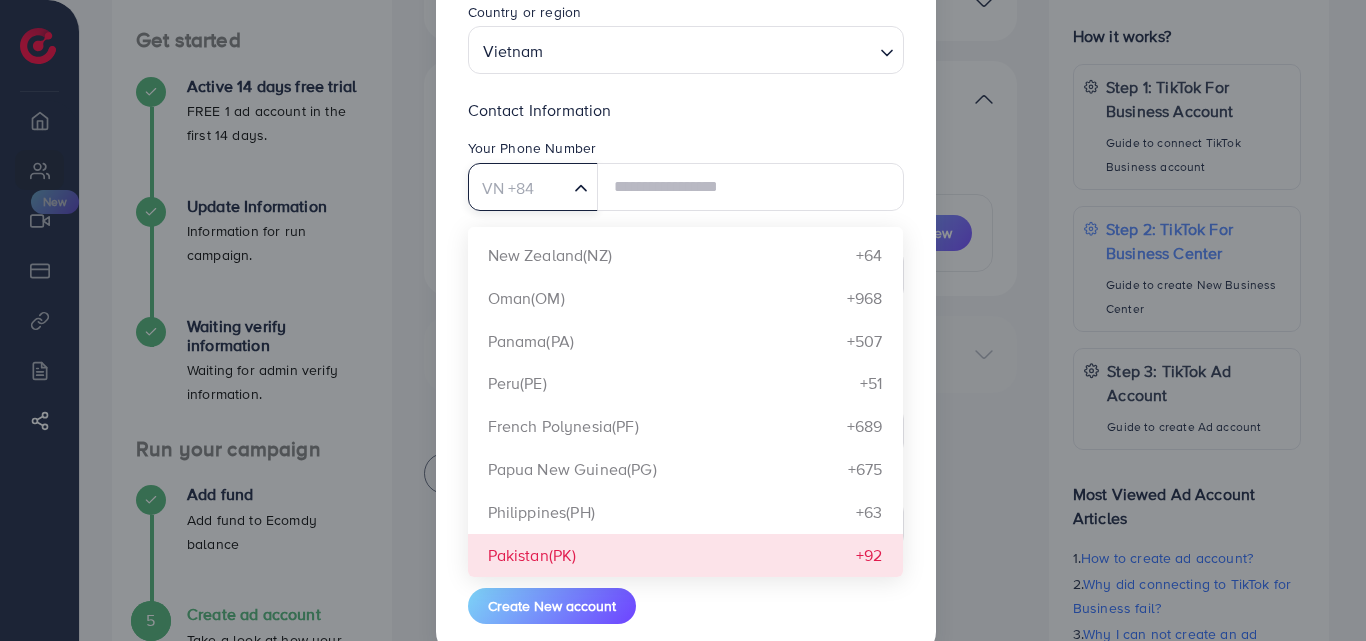 click on "**********" at bounding box center (686, 222) 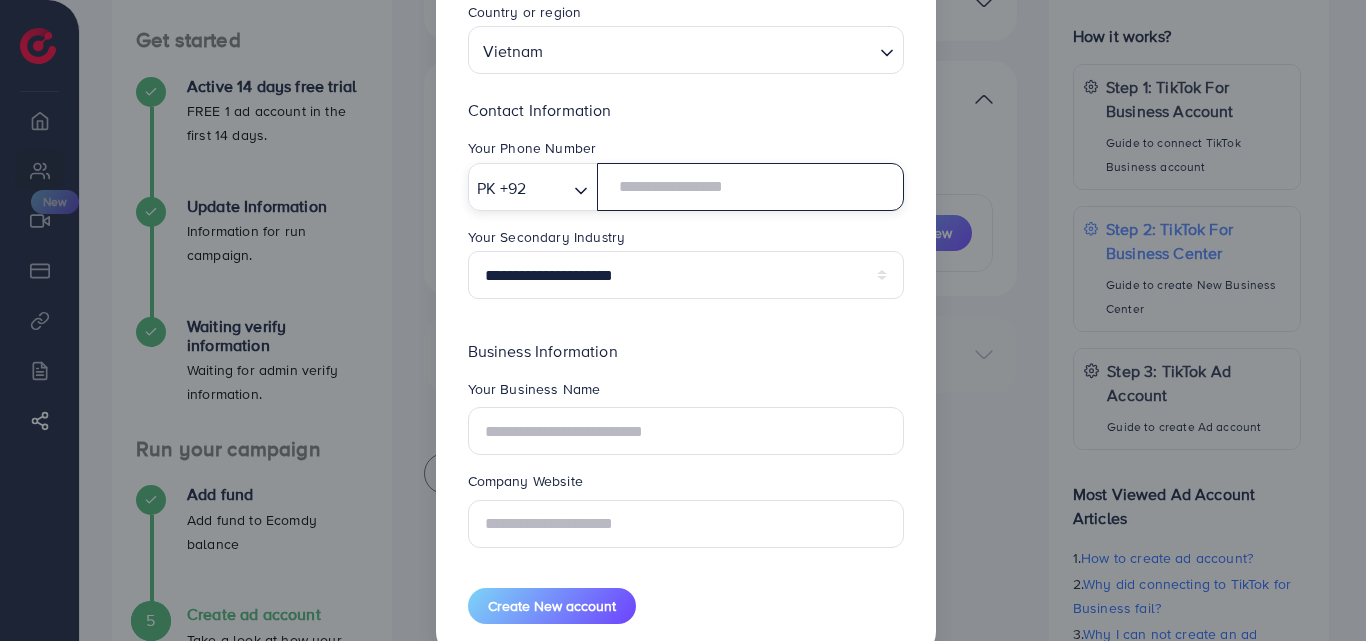 click at bounding box center [750, 187] 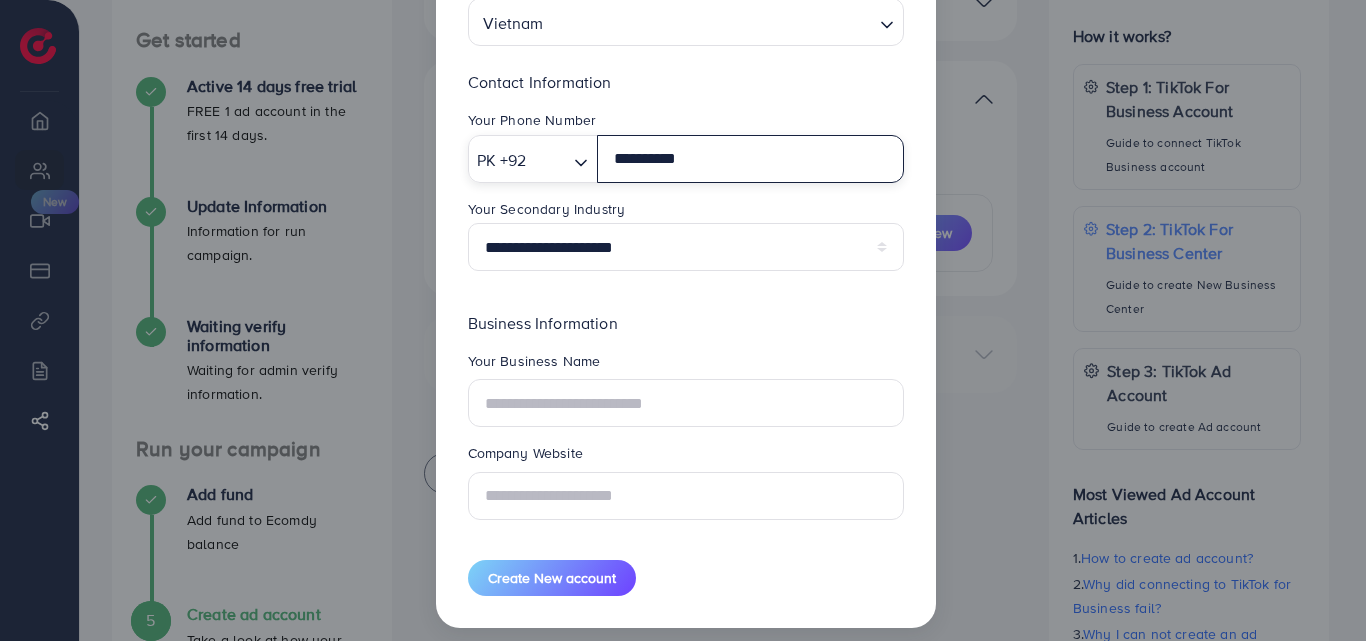 scroll, scrollTop: 343, scrollLeft: 0, axis: vertical 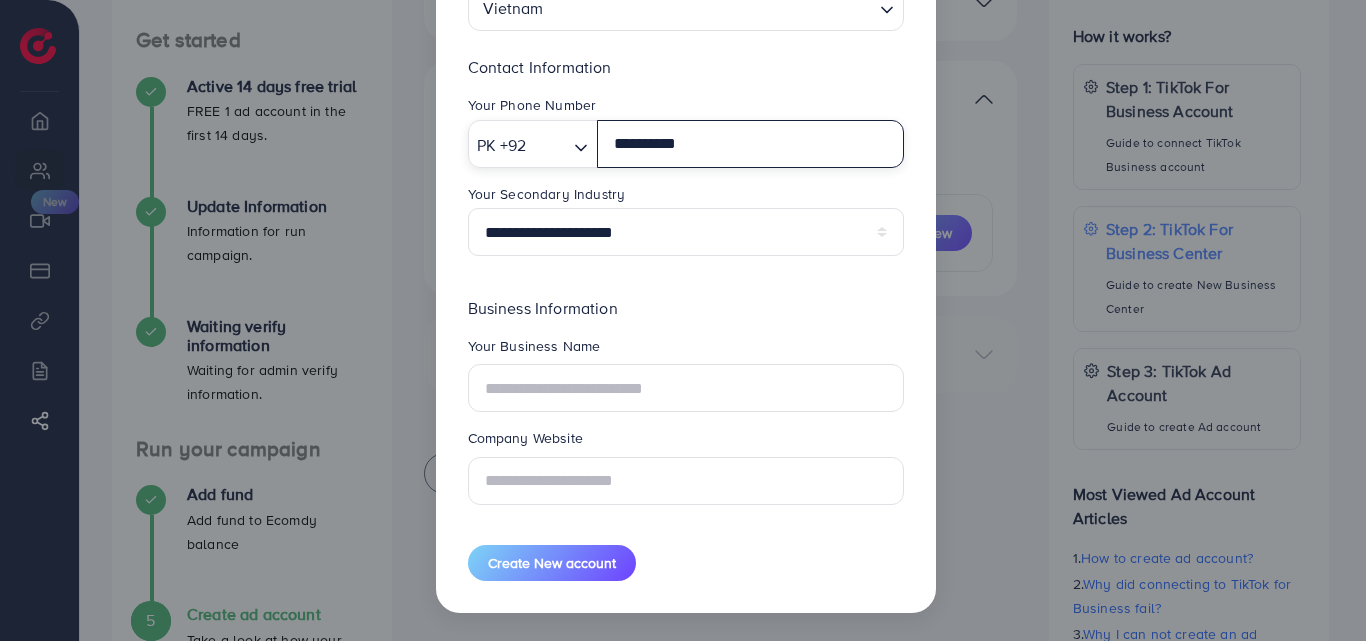 type on "**********" 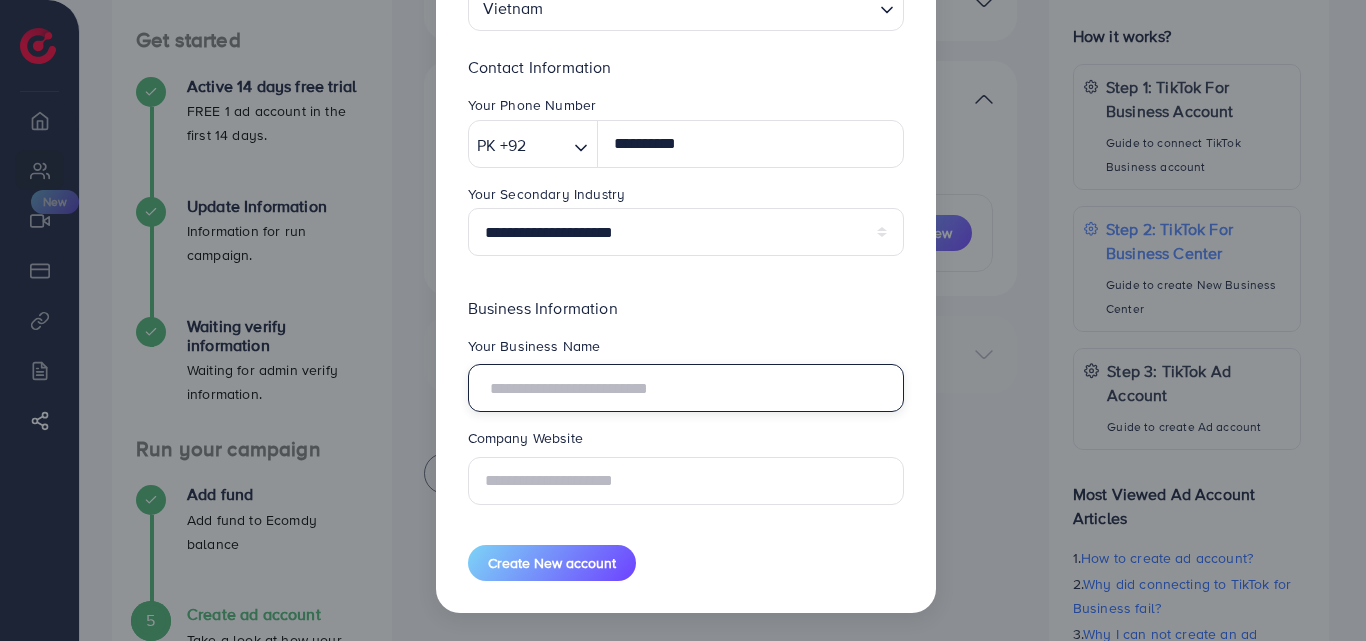 click at bounding box center [686, 388] 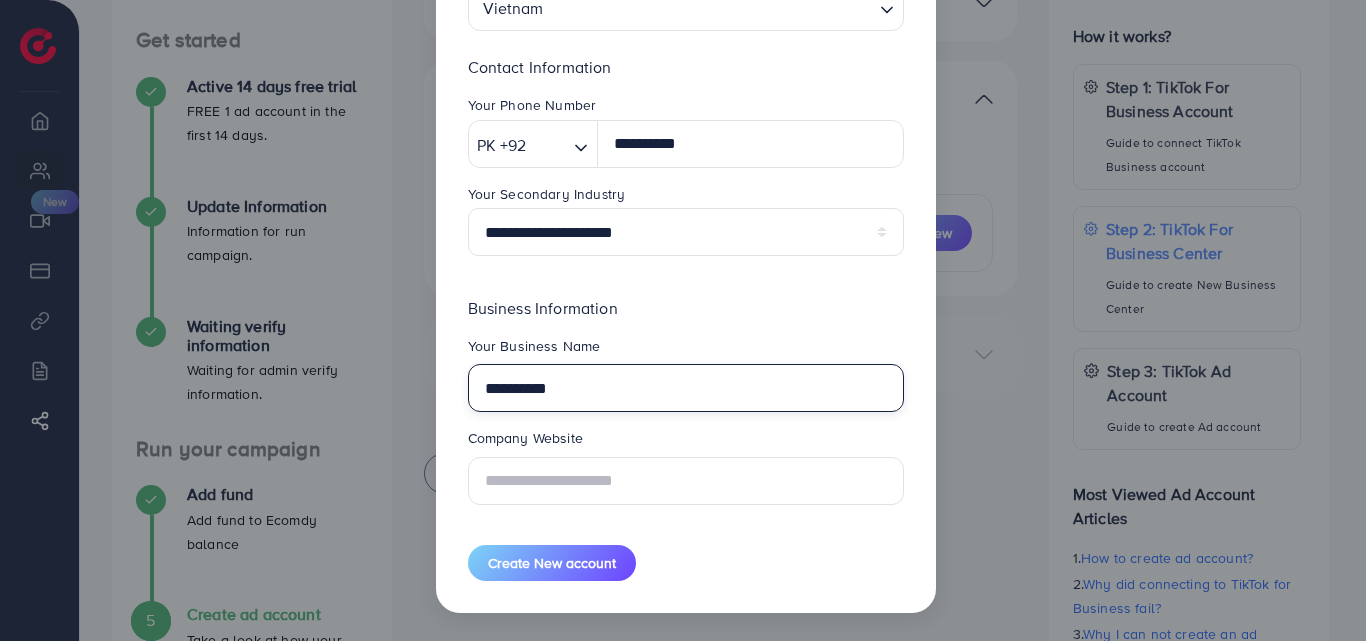 type on "**********" 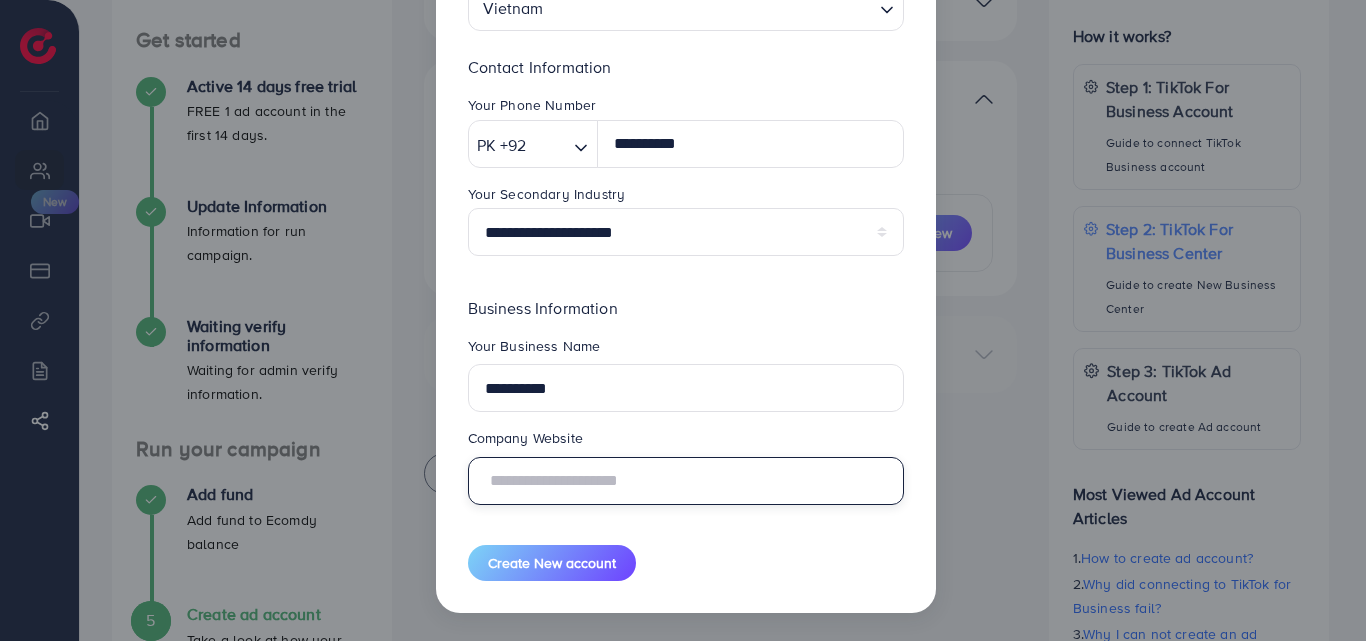 click at bounding box center [686, 481] 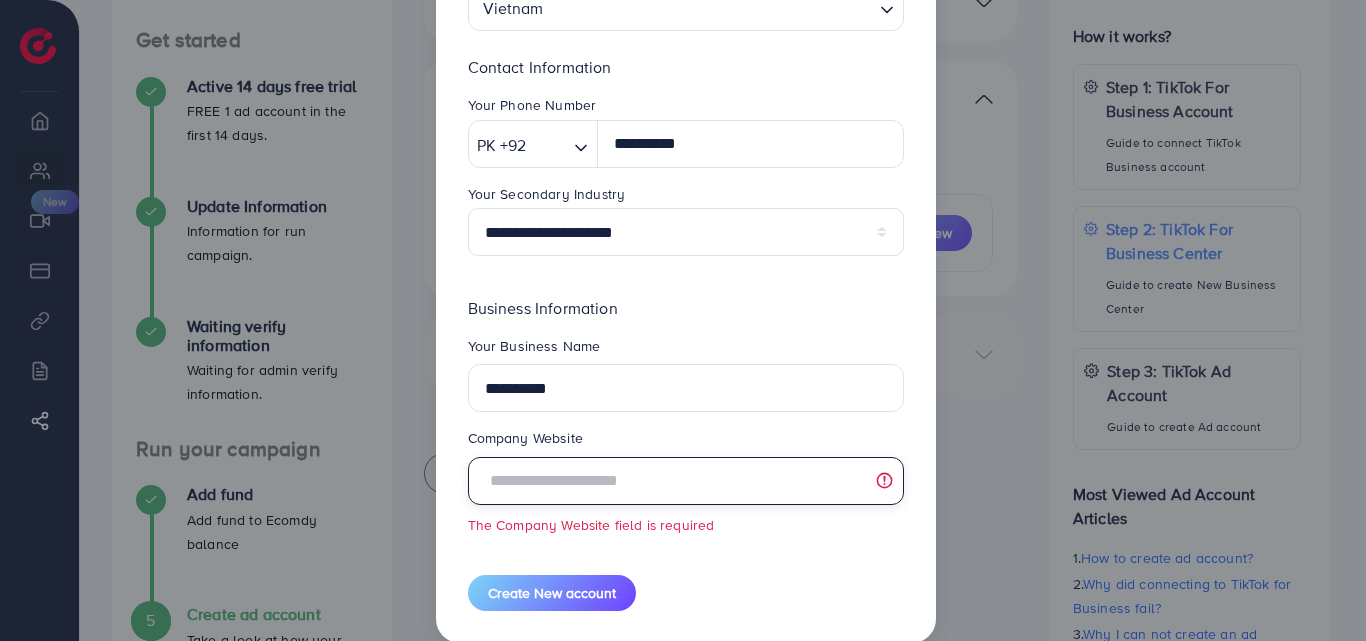 paste on "**********" 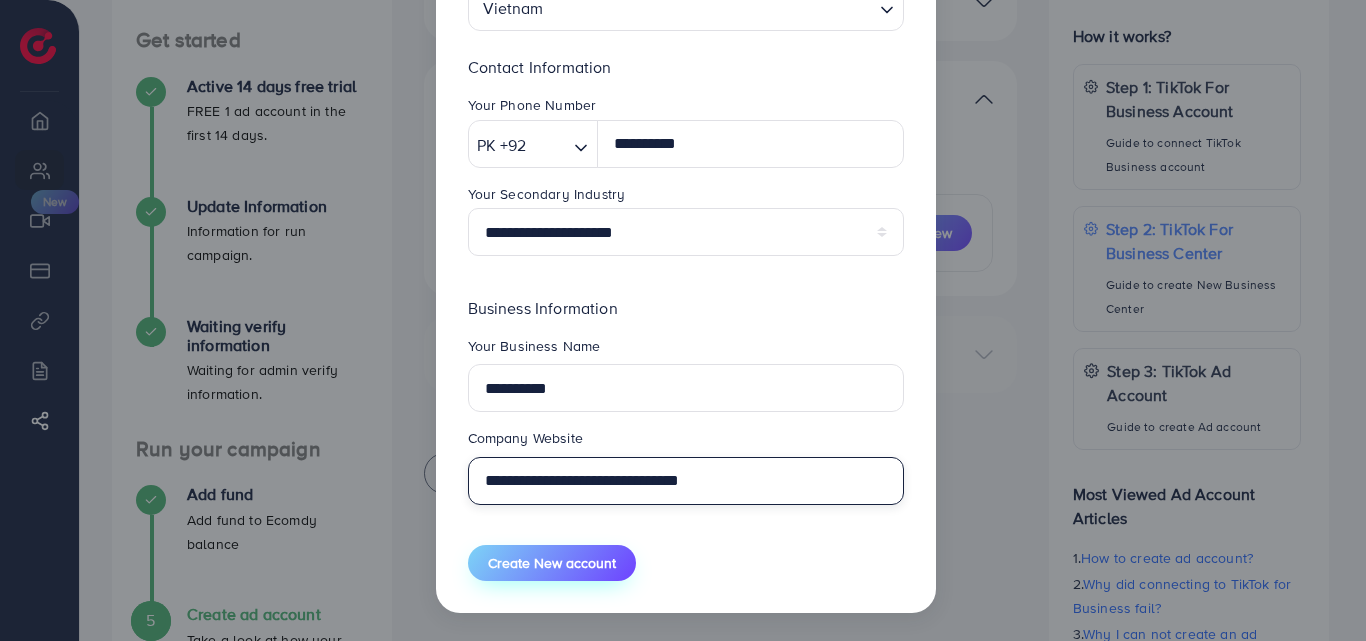 type on "**********" 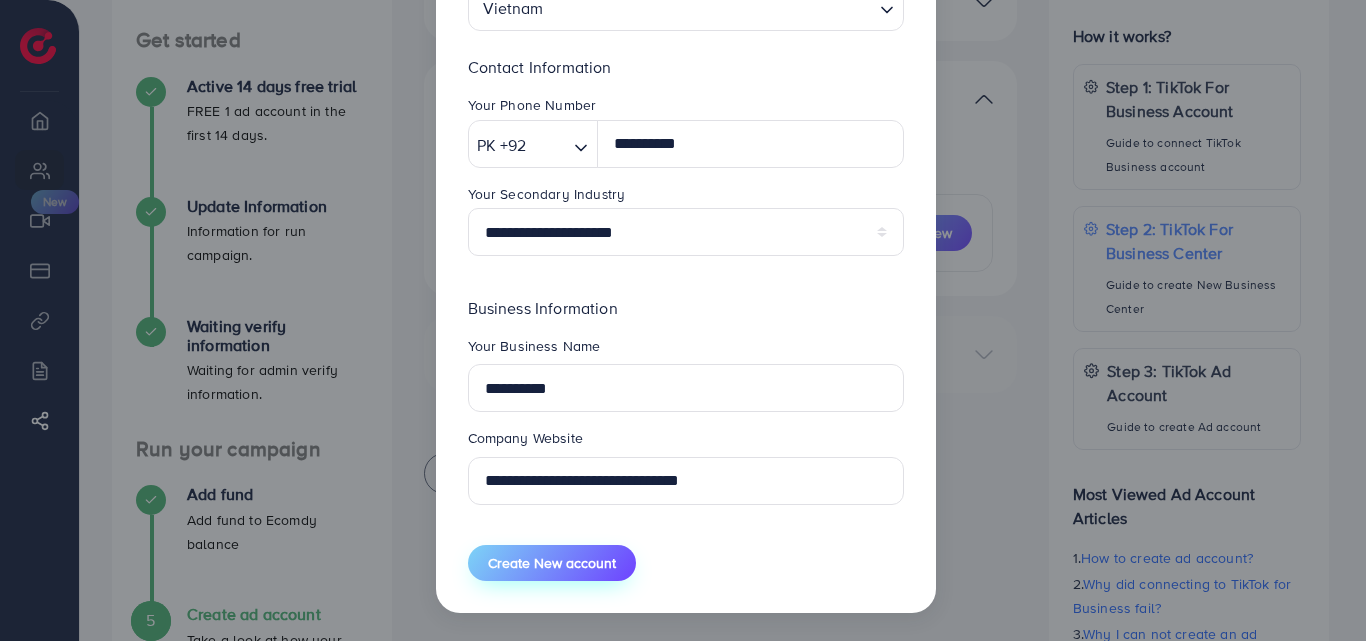 click on "Create New account" at bounding box center [552, 563] 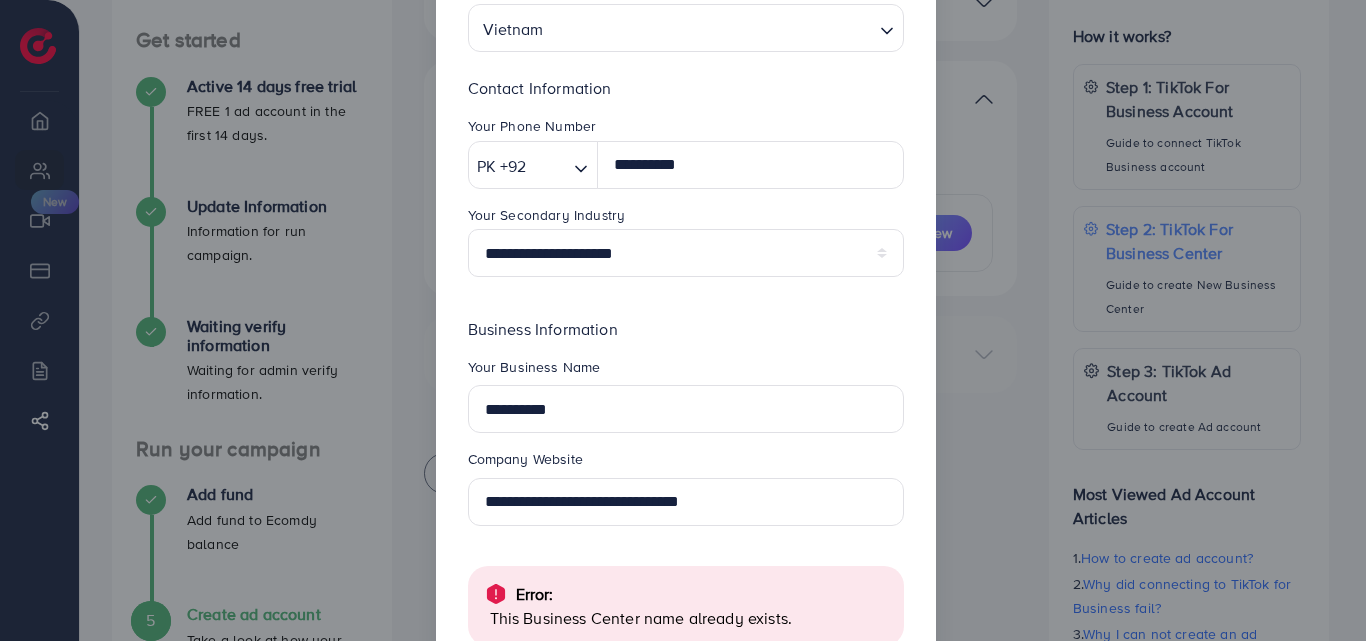 scroll, scrollTop: 247, scrollLeft: 0, axis: vertical 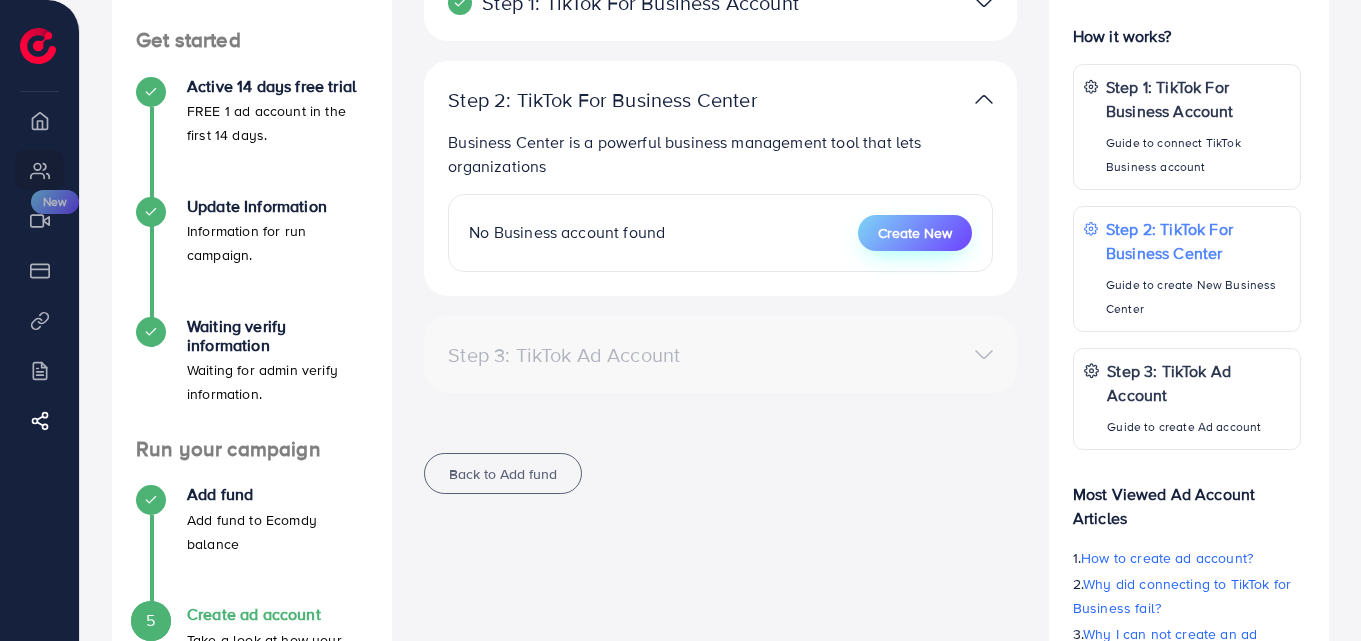click on "Create New" at bounding box center [915, 233] 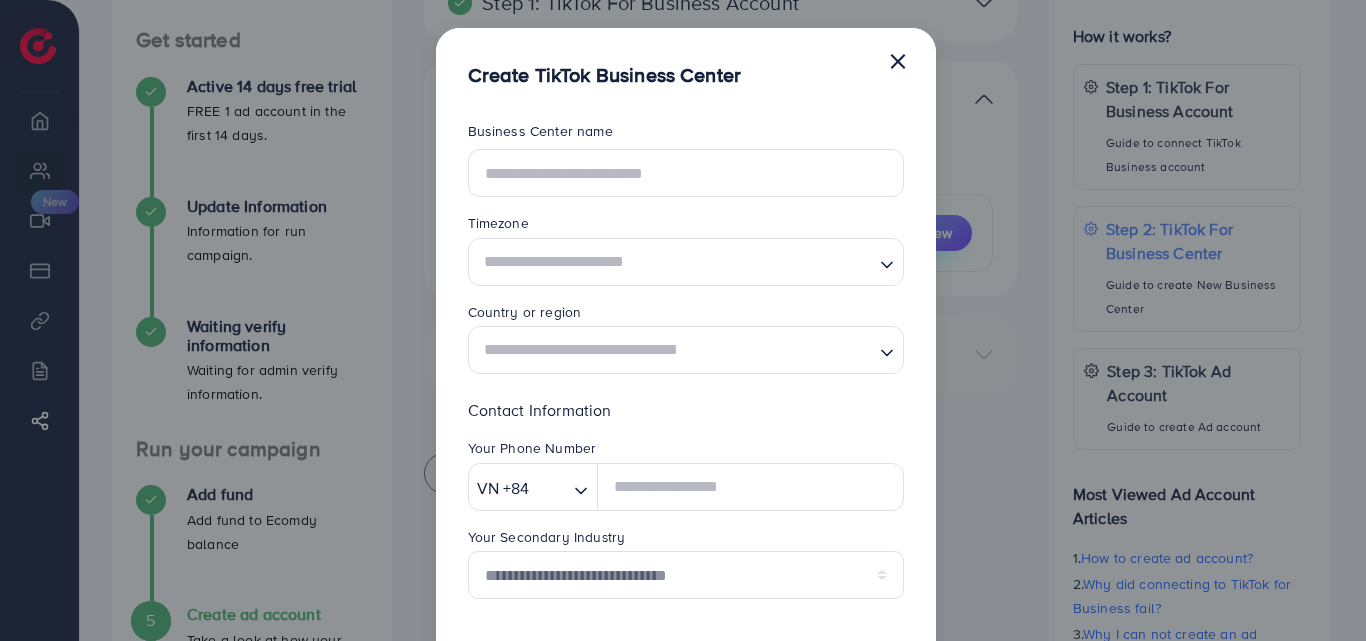 scroll, scrollTop: 0, scrollLeft: 0, axis: both 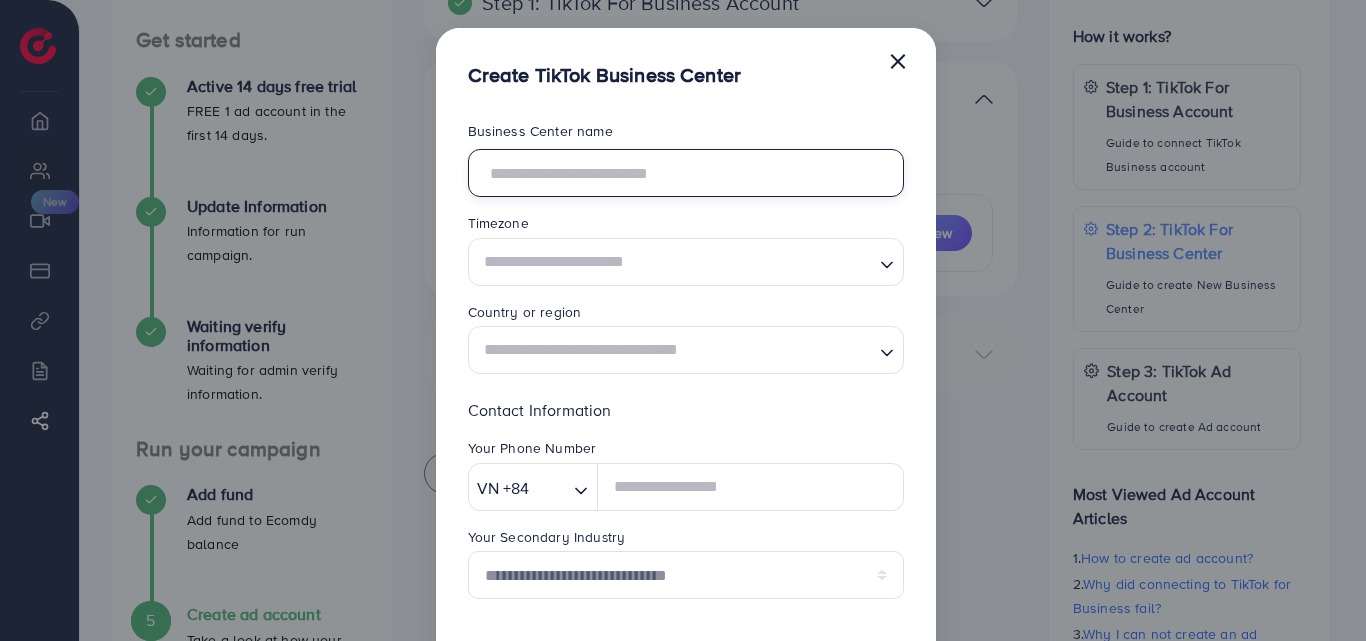 click at bounding box center [686, 173] 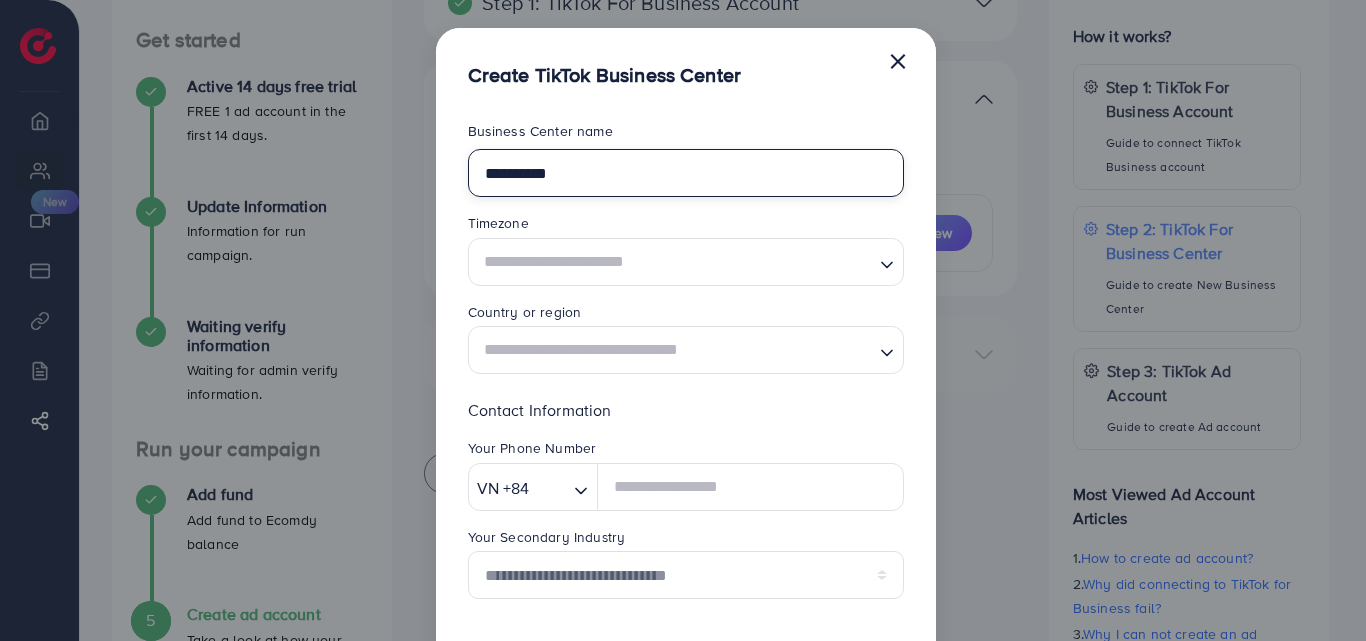 drag, startPoint x: 524, startPoint y: 176, endPoint x: 508, endPoint y: 176, distance: 16 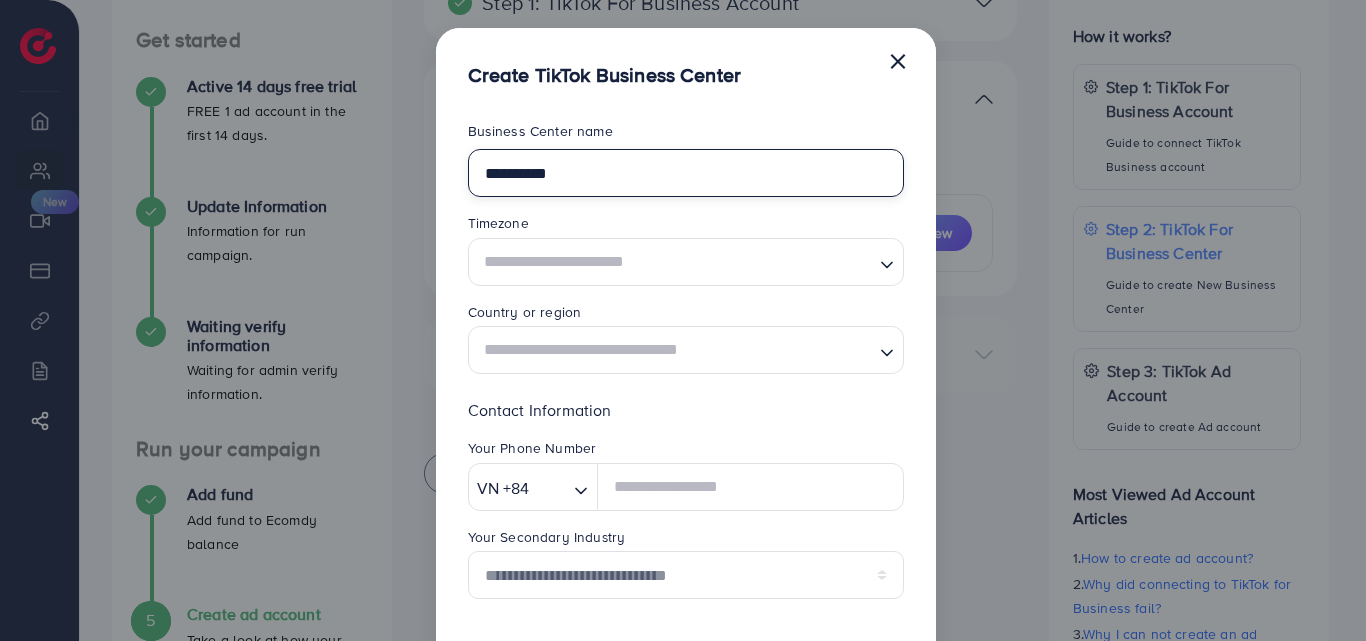 drag, startPoint x: 519, startPoint y: 176, endPoint x: 492, endPoint y: 179, distance: 27.166155 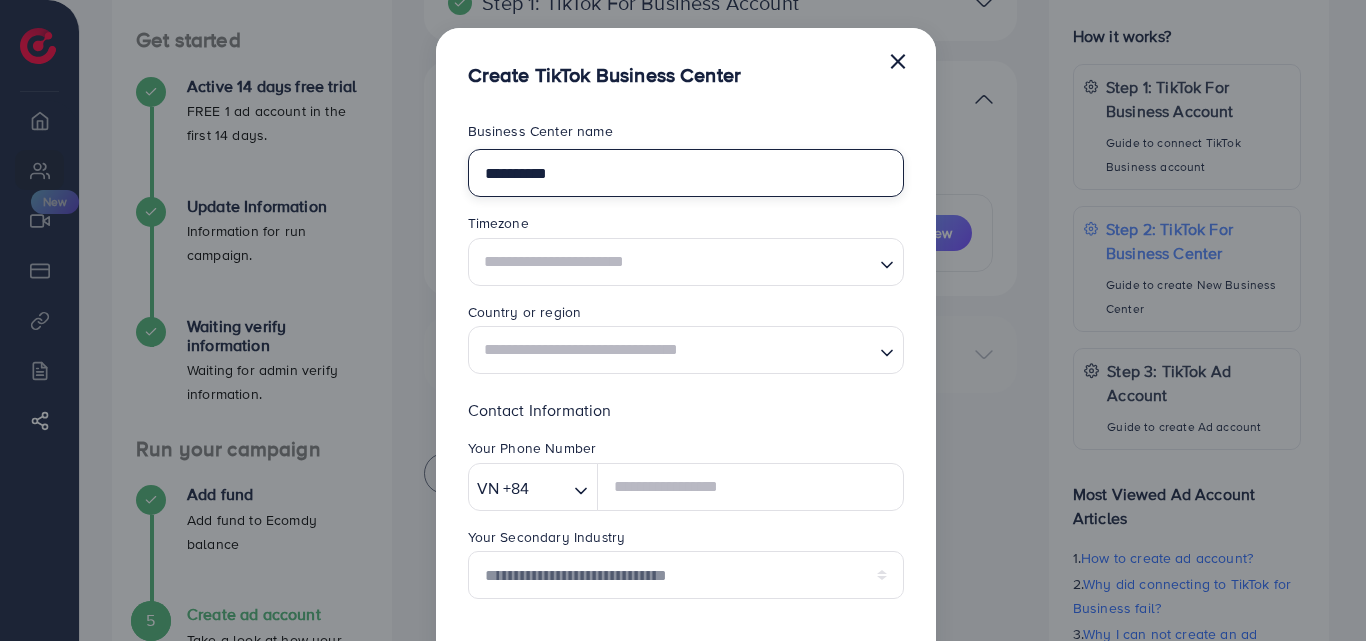 click on "**********" at bounding box center (686, 173) 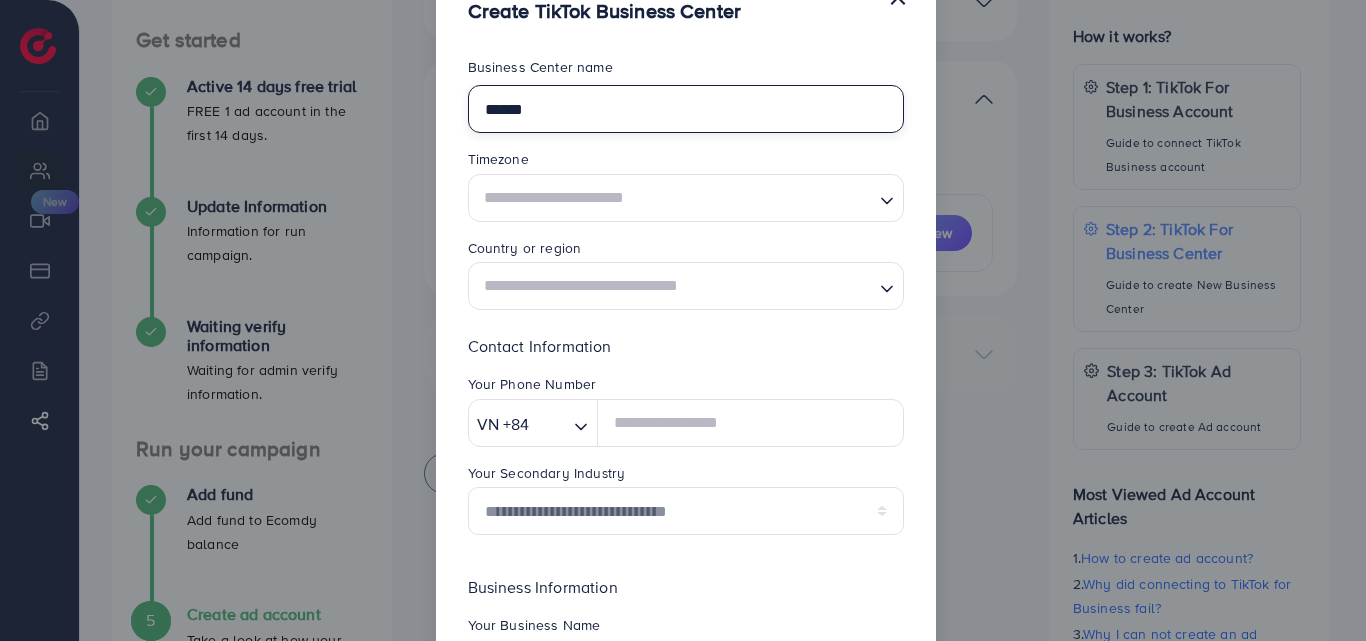 scroll, scrollTop: 100, scrollLeft: 0, axis: vertical 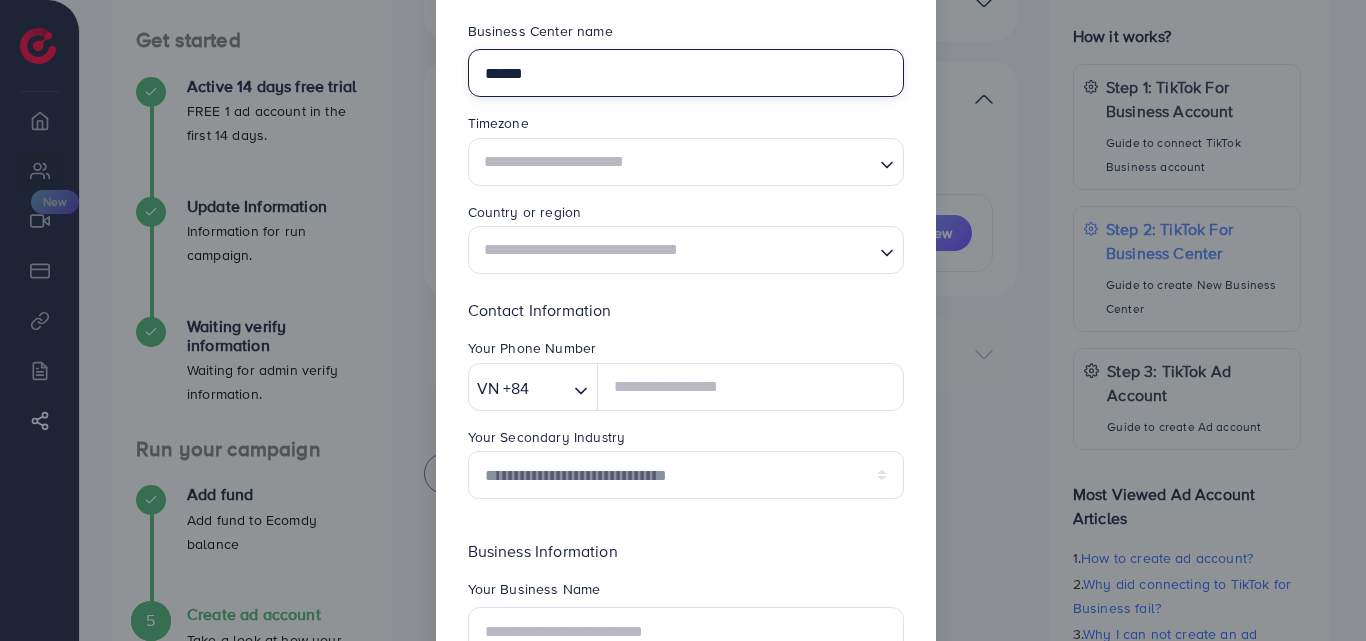 drag, startPoint x: 491, startPoint y: 75, endPoint x: 477, endPoint y: 79, distance: 14.56022 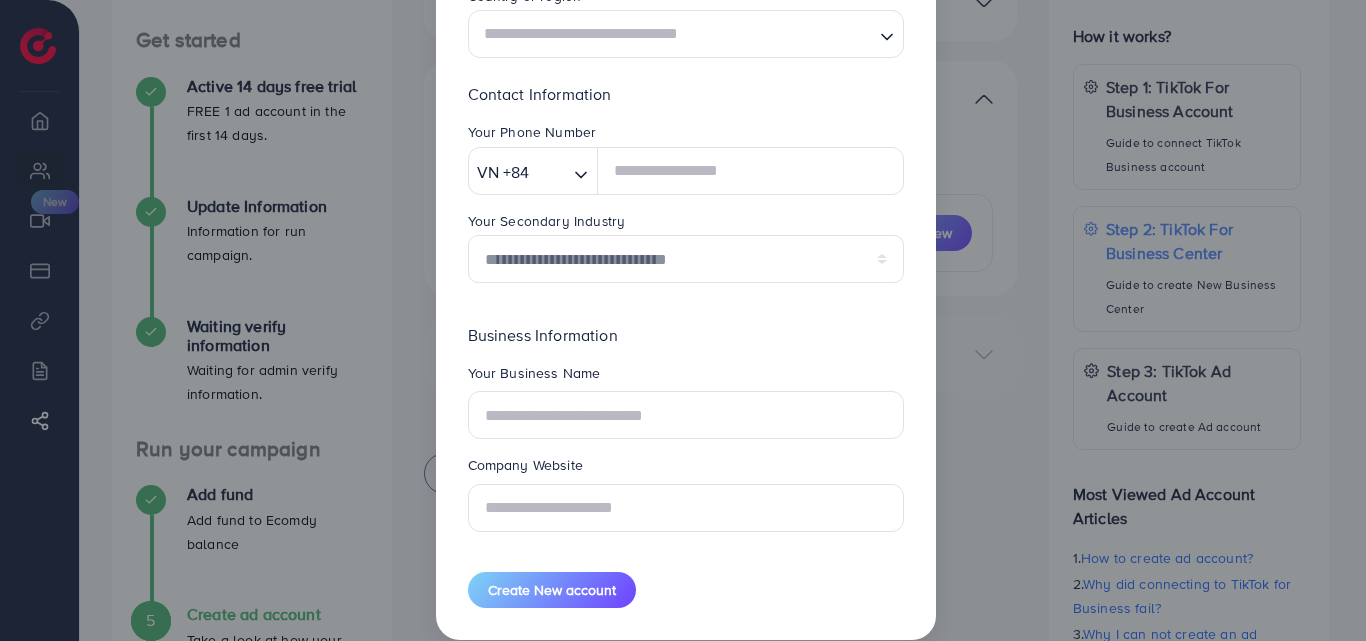 scroll, scrollTop: 343, scrollLeft: 0, axis: vertical 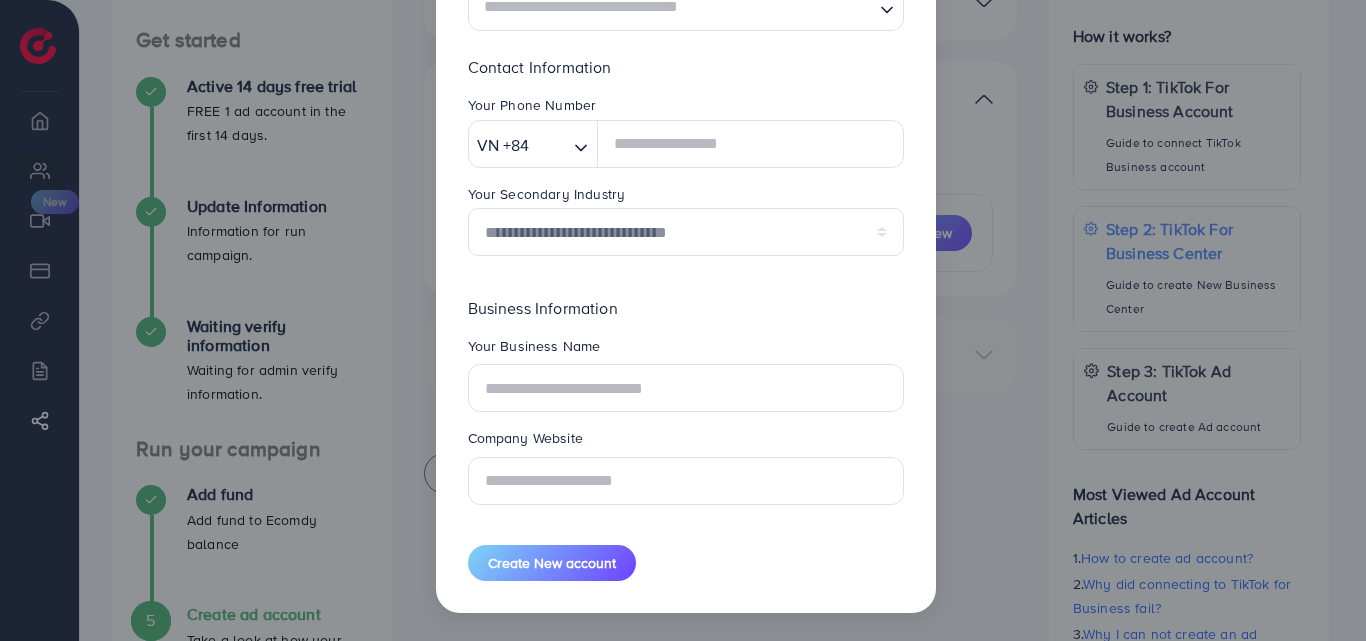type on "******" 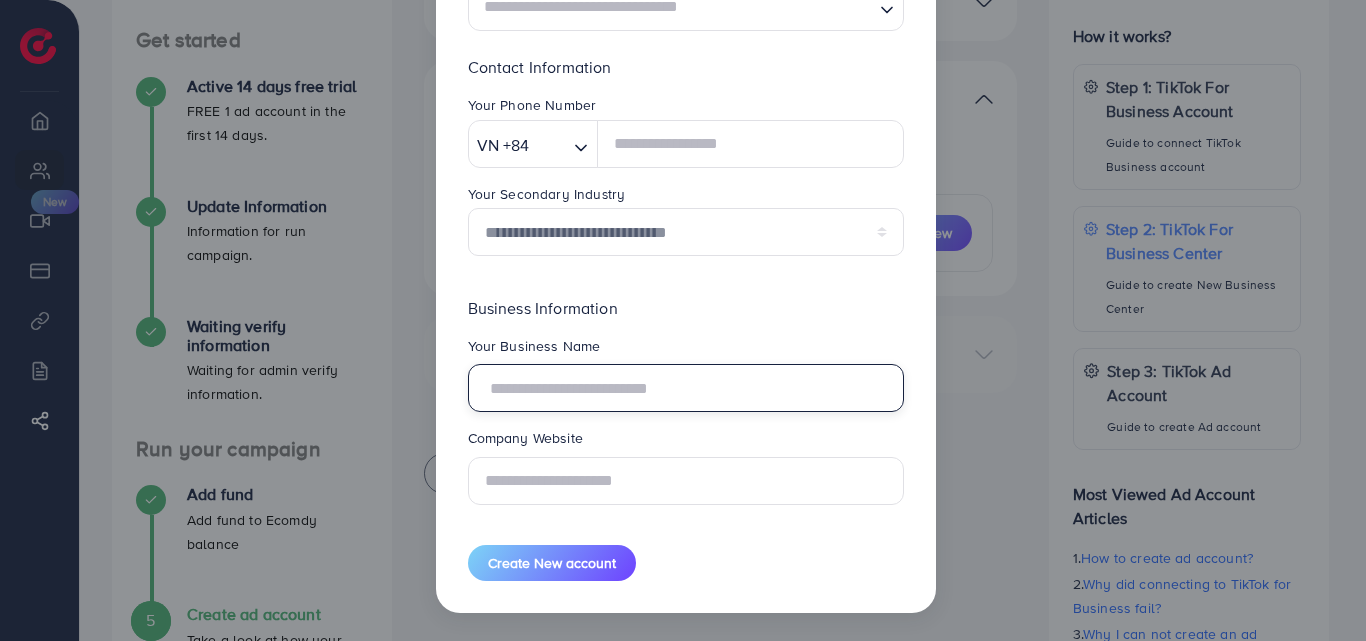 click at bounding box center (686, 388) 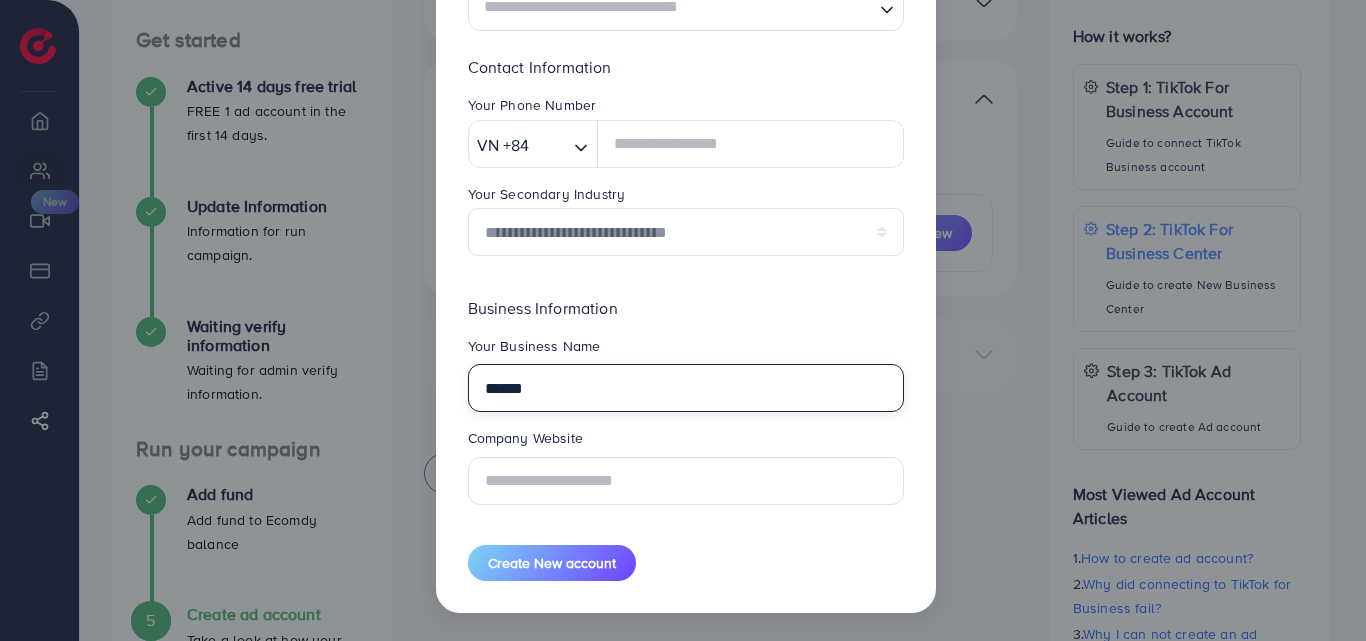 type on "******" 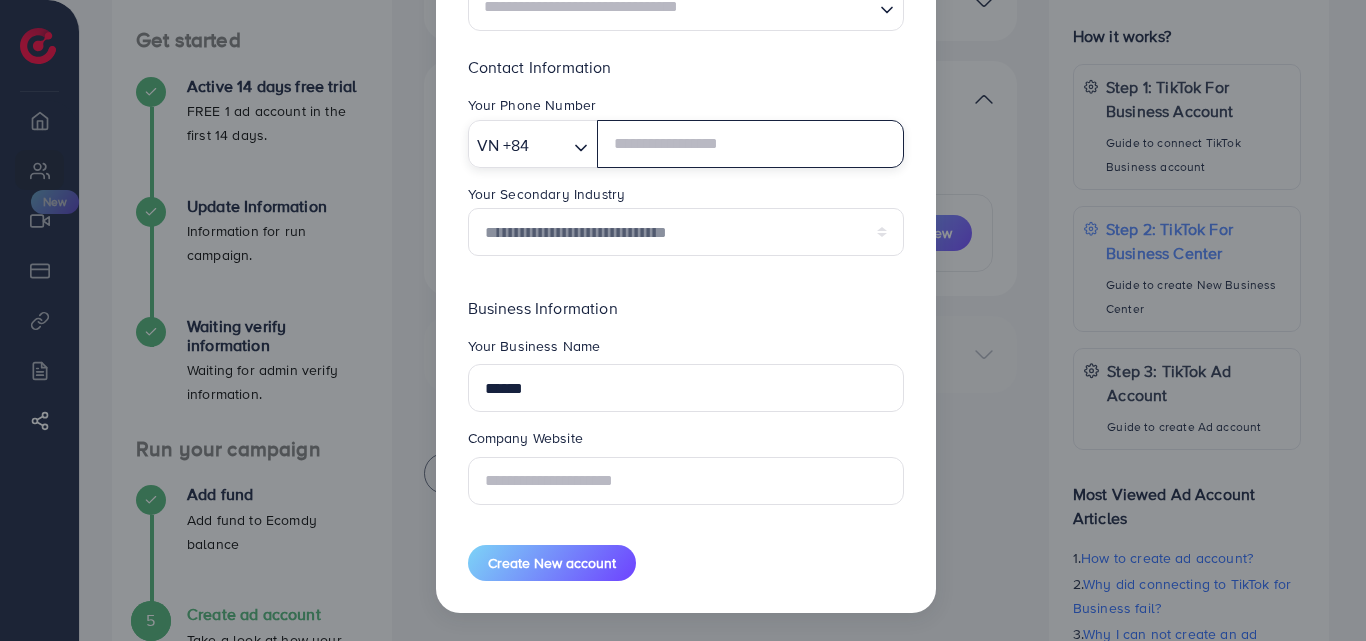 click 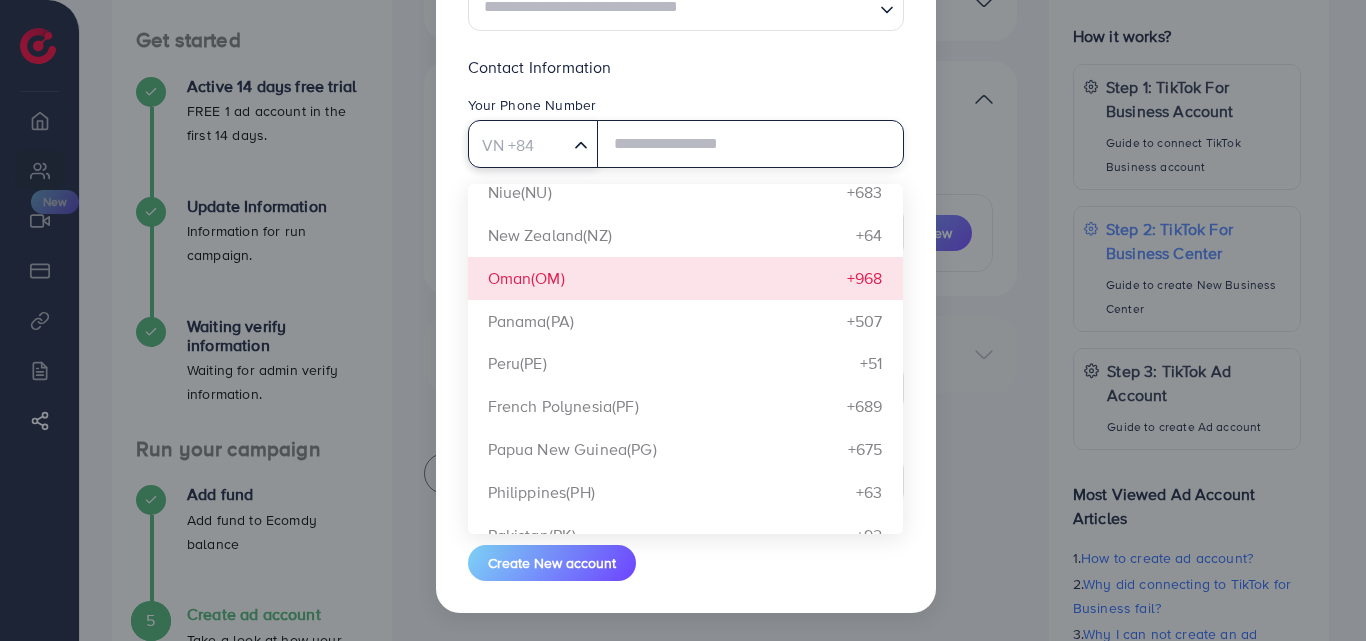 scroll, scrollTop: 6900, scrollLeft: 0, axis: vertical 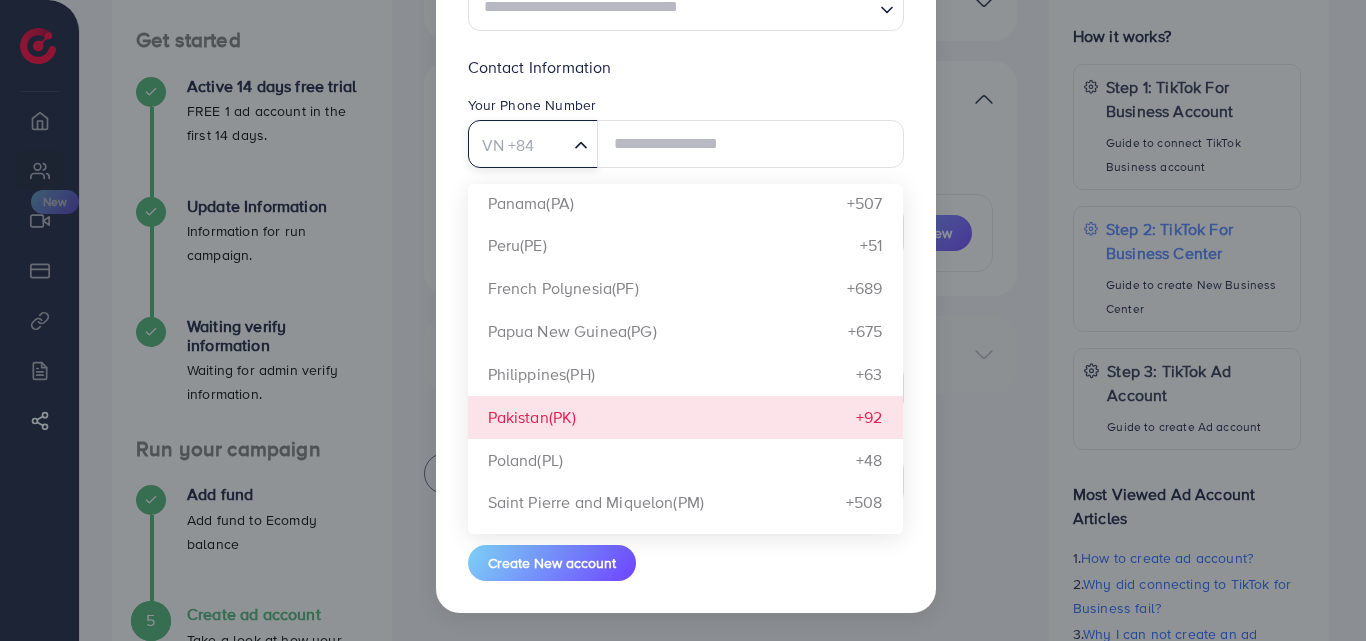 click on "Business Center name ****** Timezone           Loading...     Country or region           Loading...      Contact Information  Your Phone Number   VN [PHONE]           Loading...     Antigua and Barbuda(AC) +247 Andorra(AD) +376 United Arab Emirates(AE) +971 Afghanistan(AF) +93 Antigua and Barbuda(AG) +1 Anguilla(AI) +1 Albania(AL) +355 Armenia(AM) +374 Angola(AO) +244 Argentina(AR) +54 American Samoa(AS) +1 Austria(AT) +43 Australia(AU) +61 Aruba(AW) +297 Åland Islands(AX) +358 Azerbaijan(AZ) +994 Bosnia and Herzegovina(BA) +387 Barbados(BB) +1 Bangladesh(BD) +880 Belgium(BE) +32 Burkina Faso(BF) +226 Bulgaria(BG) +359 Bahrain(BH) +973 Burundi(BI) +257 Benin(BJ) +229 Saint Barthélemy(BL) +590 Bermuda(BM) +1 Brunei Darussalam(BN) +673 Bolivia, Plurinational State of(BO) +591 Bonaire, Sint Eustatius and Saba(BQ) +599 Brazil(BR) +55 Bahamas(BS) +1 Bhutan(BT) +975 Botswana(BW) +267 Belarus(BY) +375 Belize(BZ) +501 Canada(CA) +1 Cocos (Keeling) Islands(CC) +61 Central African Republic(CF) +236 Congo(CG) +242 +41 +1" at bounding box center (686, 179) 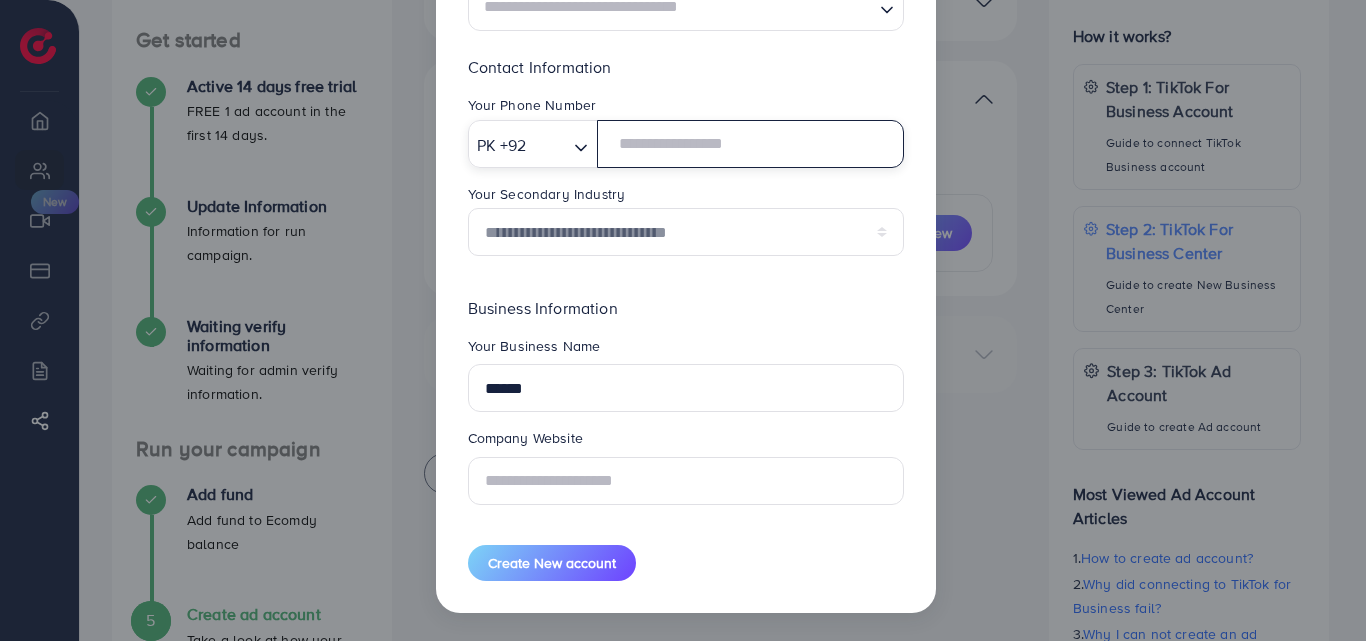 click at bounding box center (750, 144) 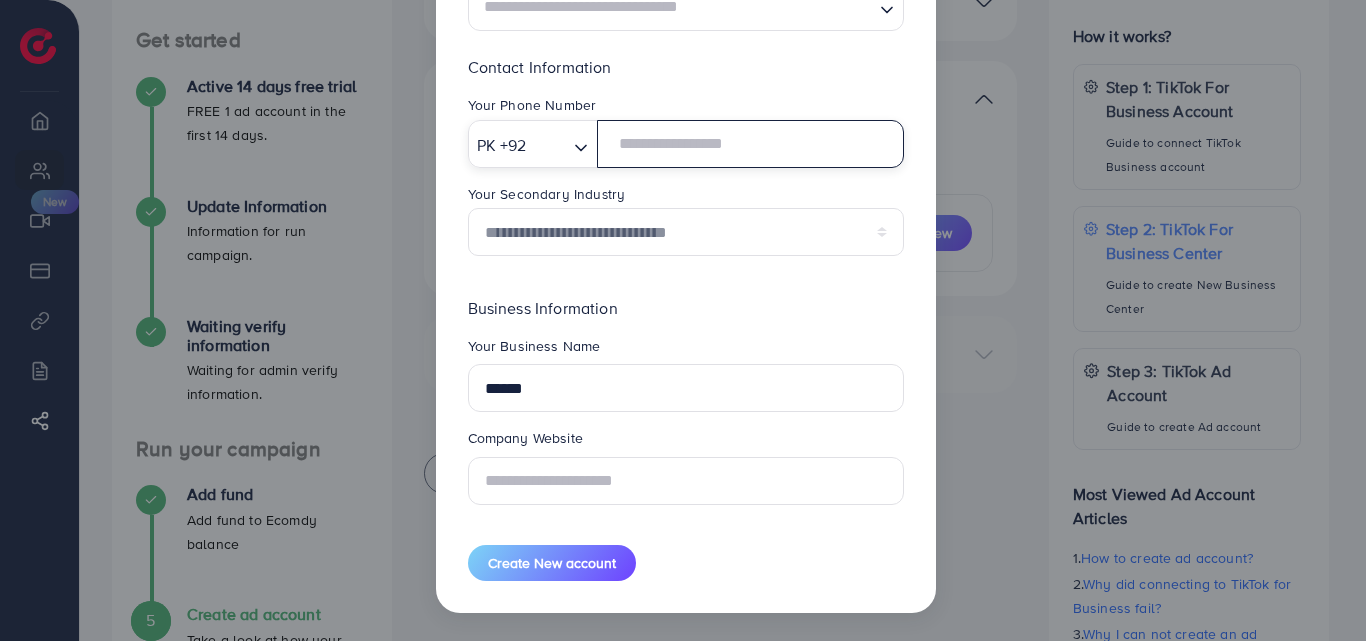 type on "**********" 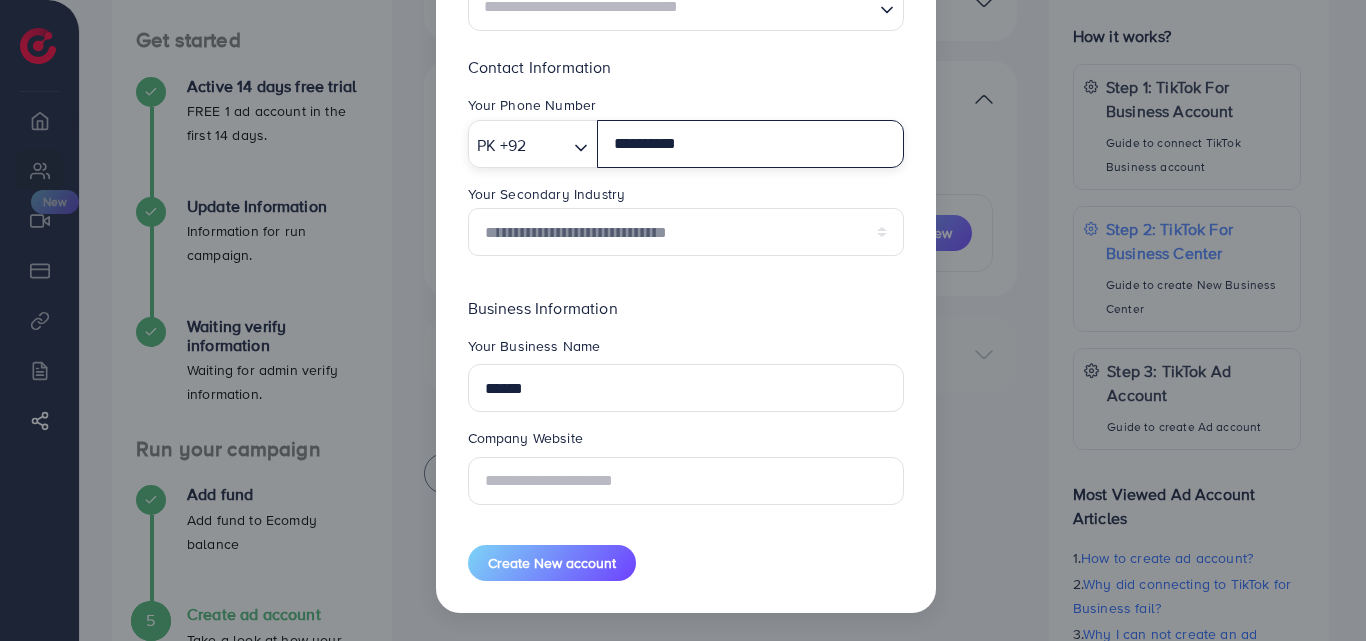 scroll, scrollTop: 43, scrollLeft: 0, axis: vertical 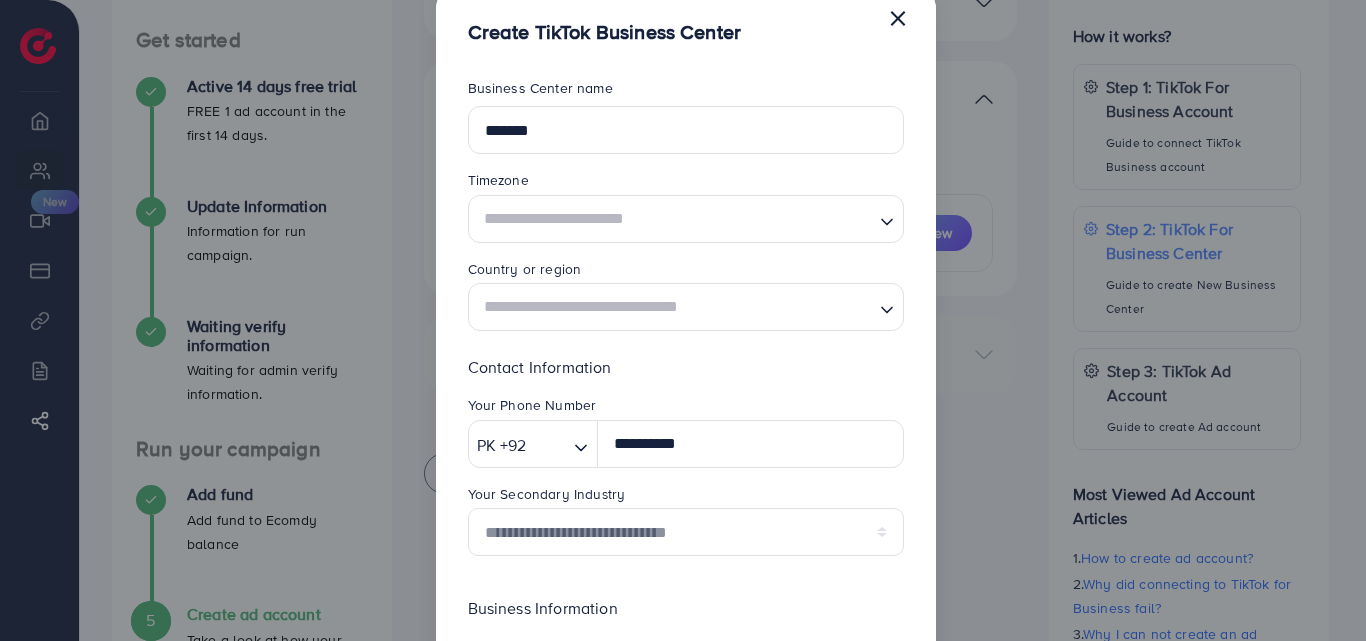 click at bounding box center (674, 218) 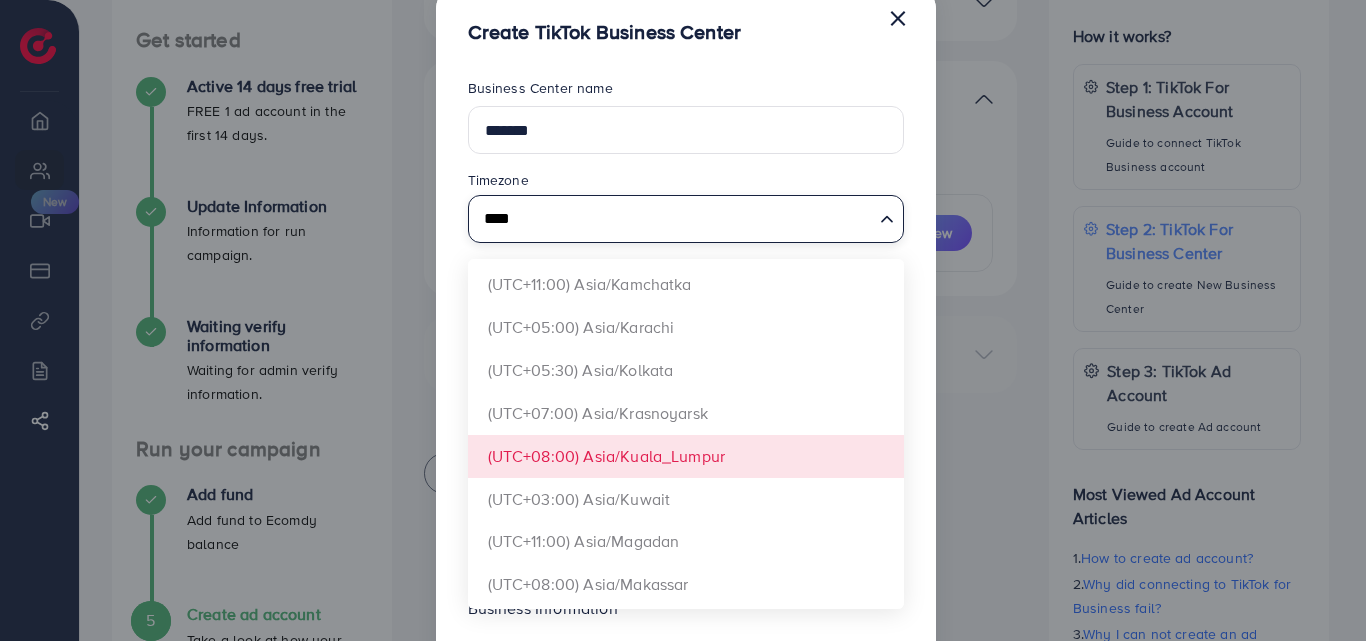scroll, scrollTop: 635, scrollLeft: 0, axis: vertical 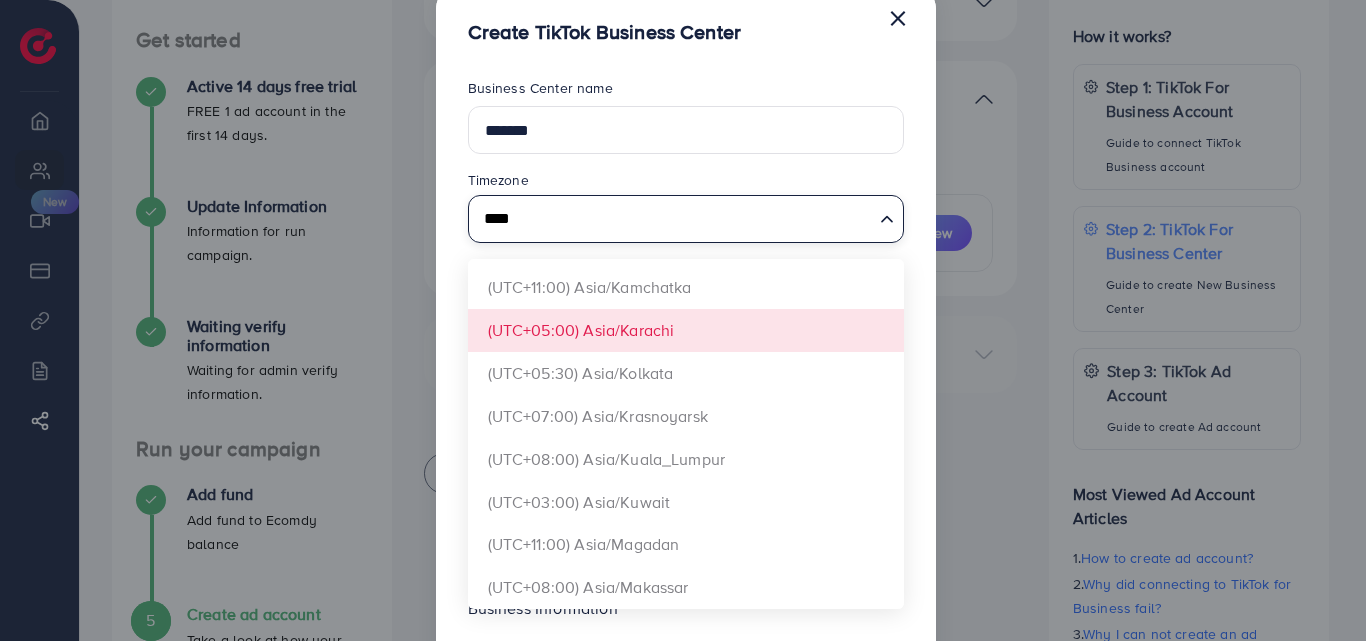 type on "****" 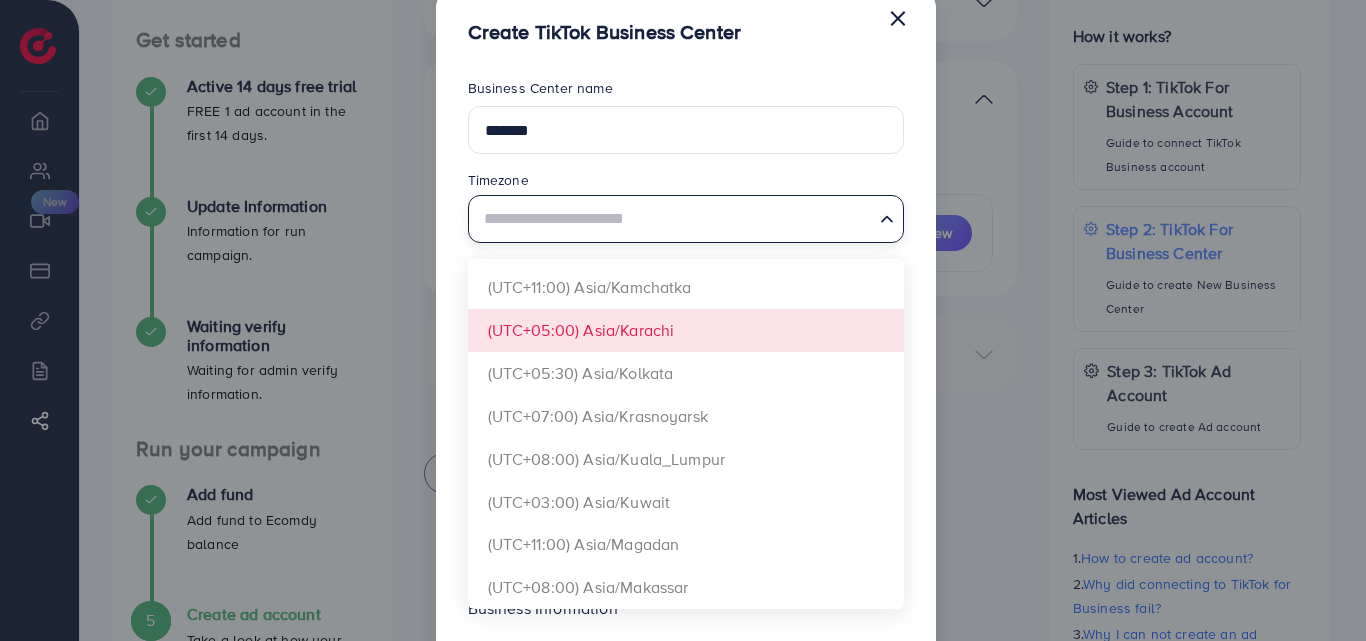 scroll, scrollTop: 0, scrollLeft: 0, axis: both 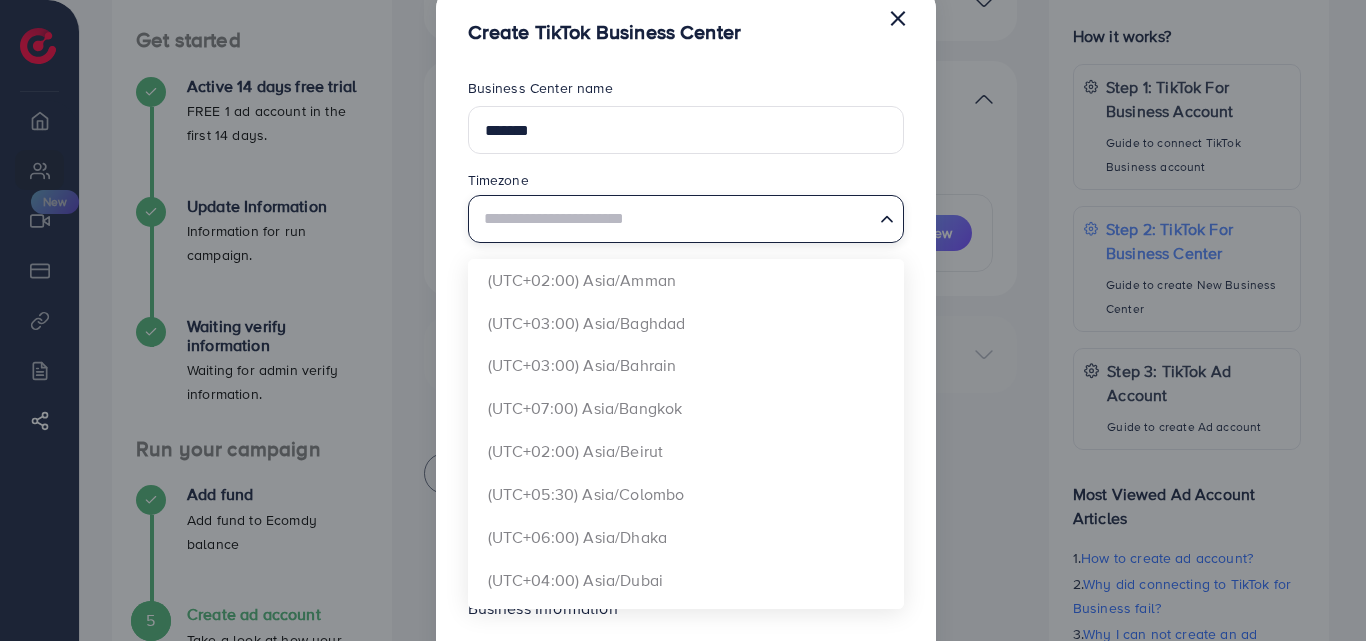 click on "Business Center name ****** Timezone           Loading...
(UTC+02:00) Asia/Amman
(UTC+03:00) Asia/Baghdad
(UTC+03:00) Asia/Bahrain
(UTC+07:00) Asia/Bangkok
(UTC+02:00) Asia/Beirut
(UTC+05:30) Asia/Colombo
(UTC+06:00) Asia/Dhaka
(UTC+04:00) Asia/Dubai
(UTC+02:00) Asia/Gaza
(UTC+07:00) Asia/Ho_Chi_Minh
(UTC+08:00) Asia/Hong_Kong
(UTC+08:00) Asia/Irkutsk
(UTC+07:00) Asia/Jakarta
(UTC+09:00) Asia/Jayapura
(UTC+02:00) Asia/Jerusalem
(UTC+11:00) Asia/Kamchatka
(UTC+05:00) Asia/Karachi
(UTC+05:30) Asia/Kolkata
(UTC+07:00) Asia/Krasnoyarsk
(UTC+08:00) Asia/Kuala_Lumpur" at bounding box center (686, 479) 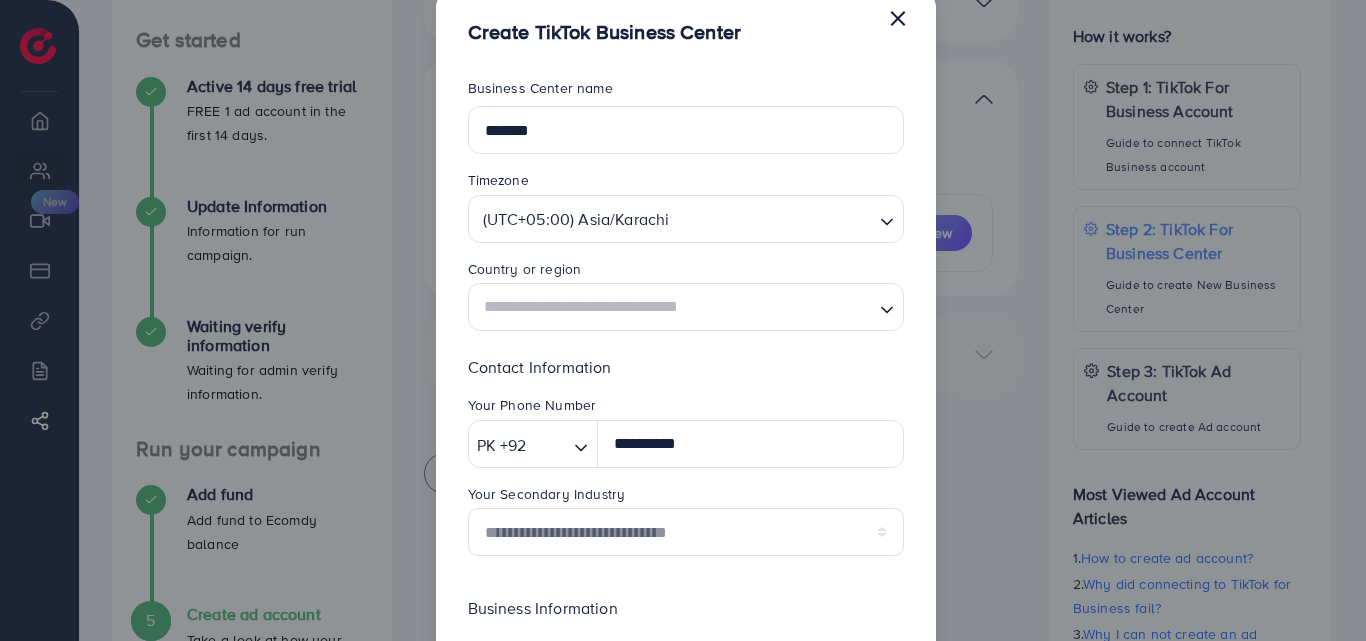 click at bounding box center [674, 307] 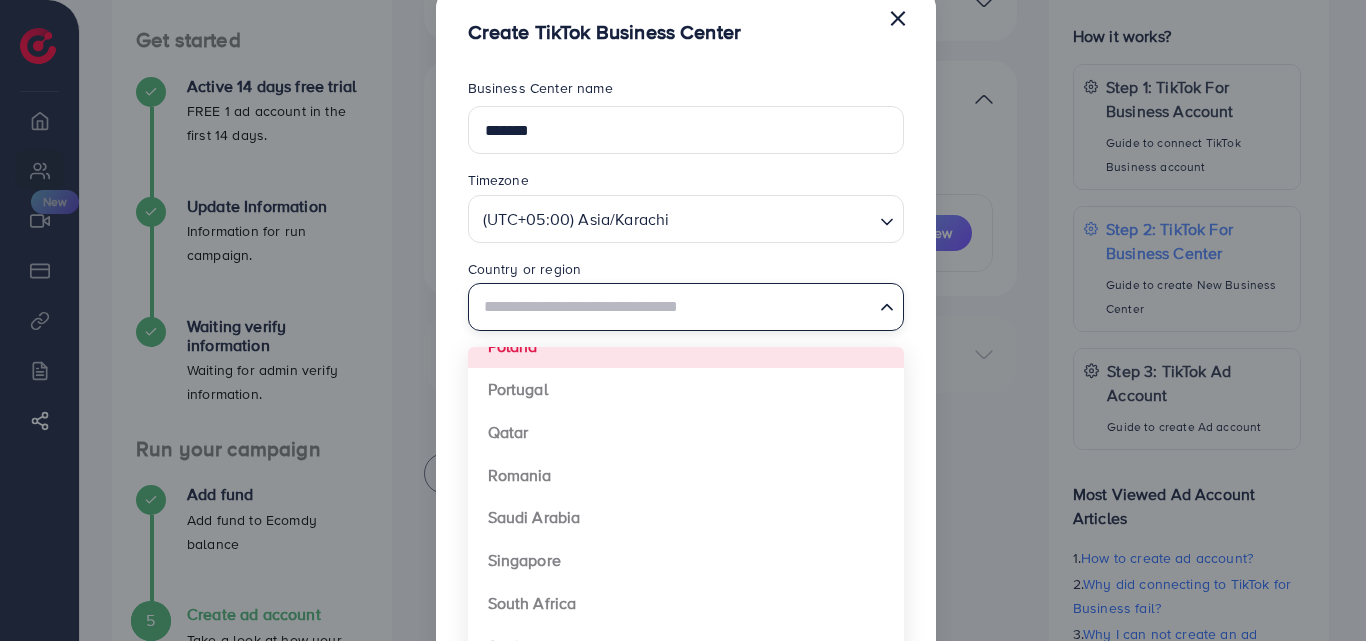scroll, scrollTop: 1492, scrollLeft: 0, axis: vertical 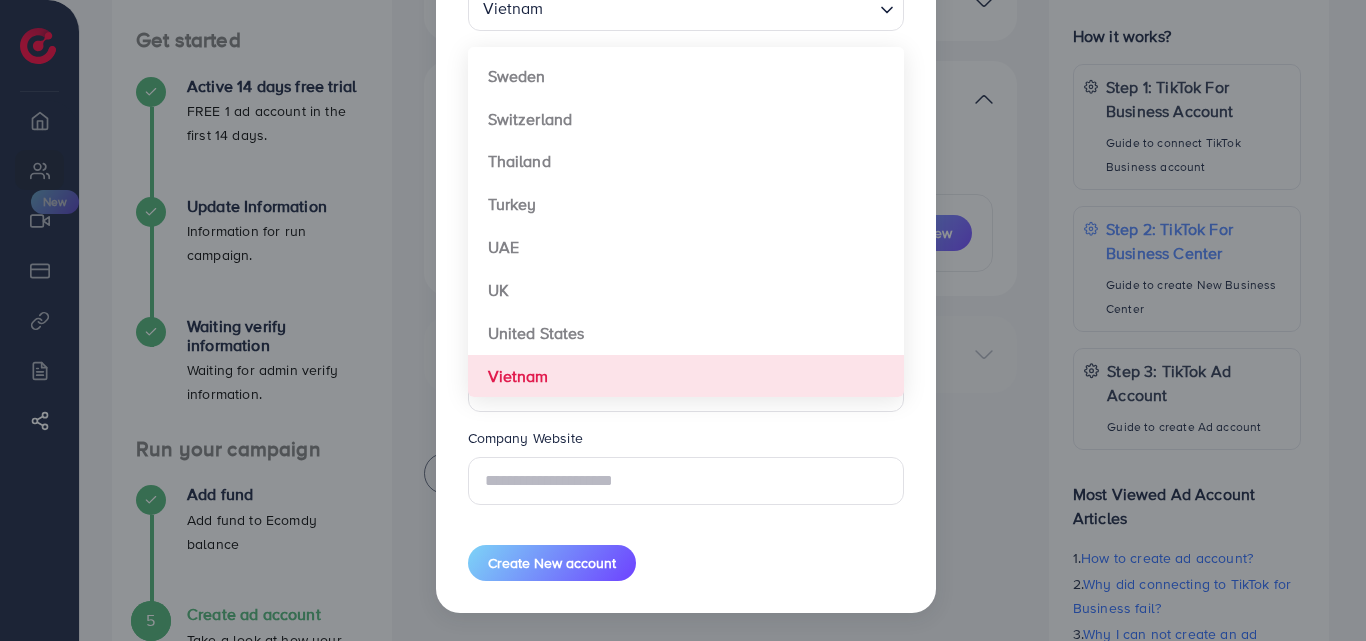 click on "**********" at bounding box center (686, 179) 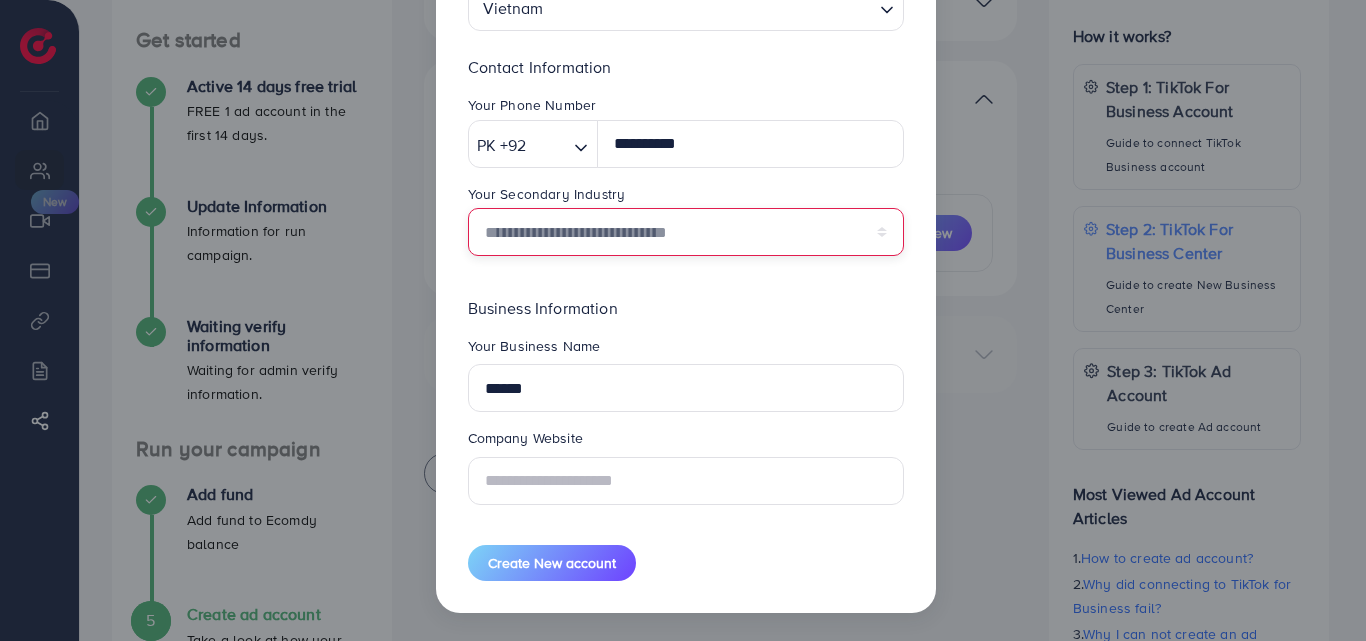 click on "**********" at bounding box center [686, 232] 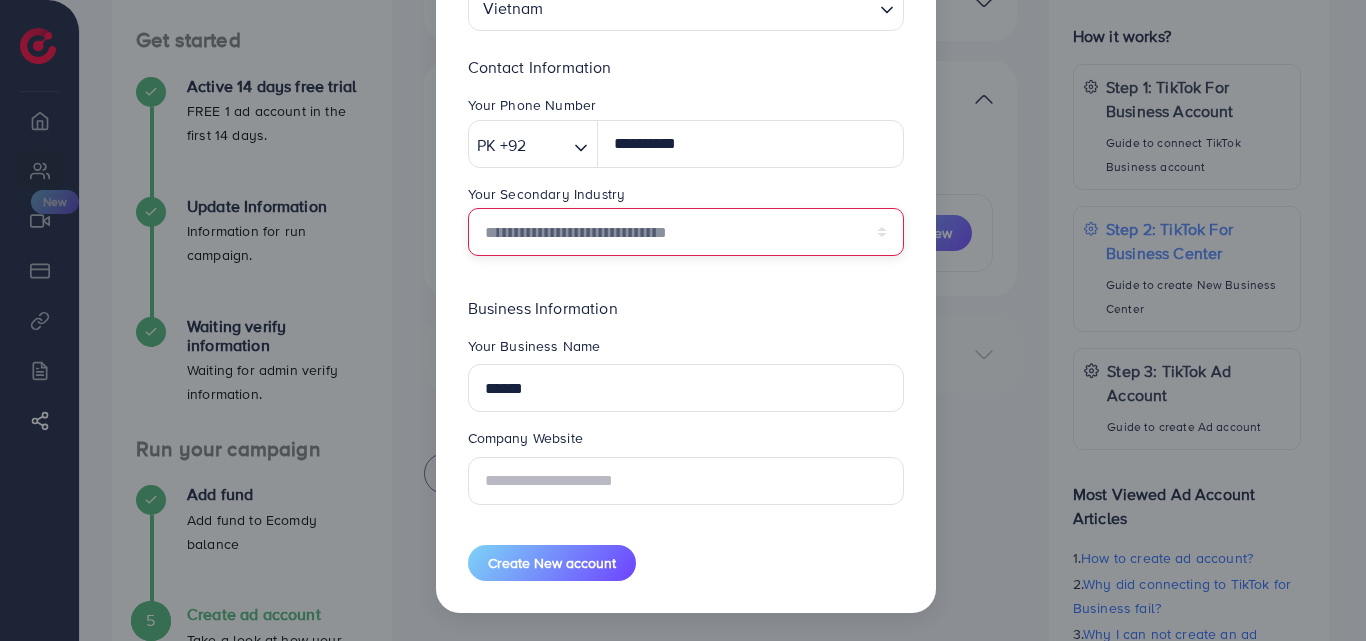 select on "******" 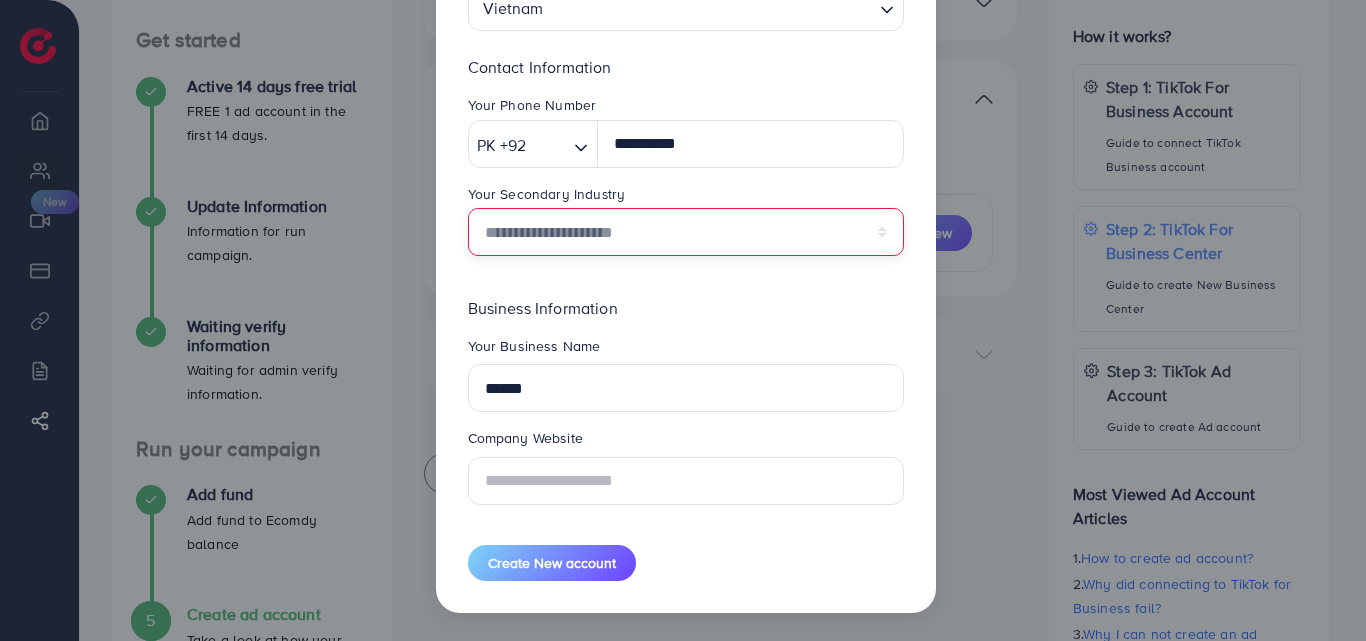 click on "**********" at bounding box center (686, 232) 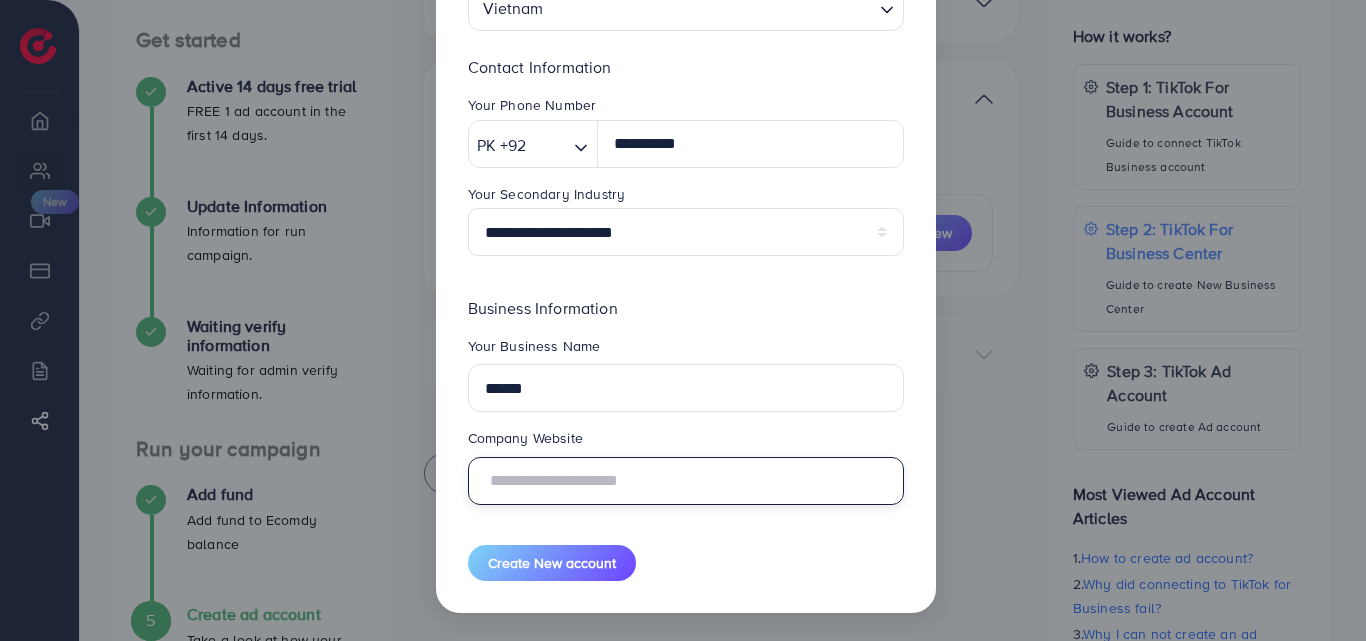 click at bounding box center [686, 481] 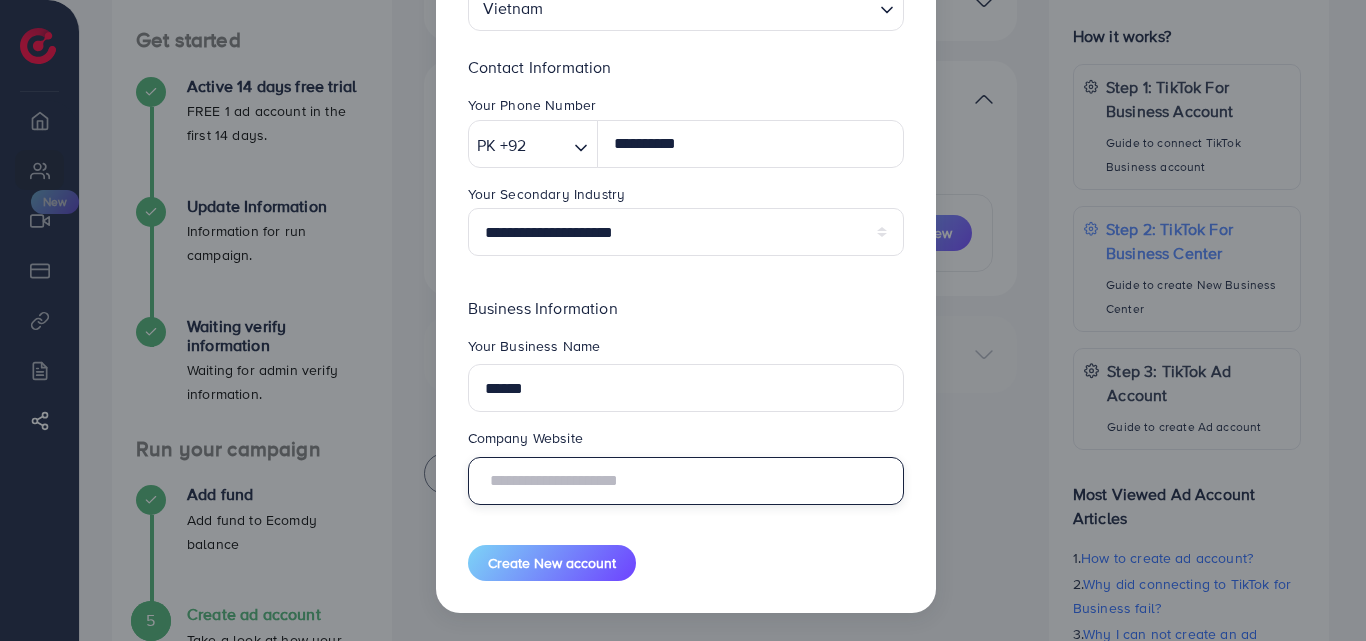 type on "**********" 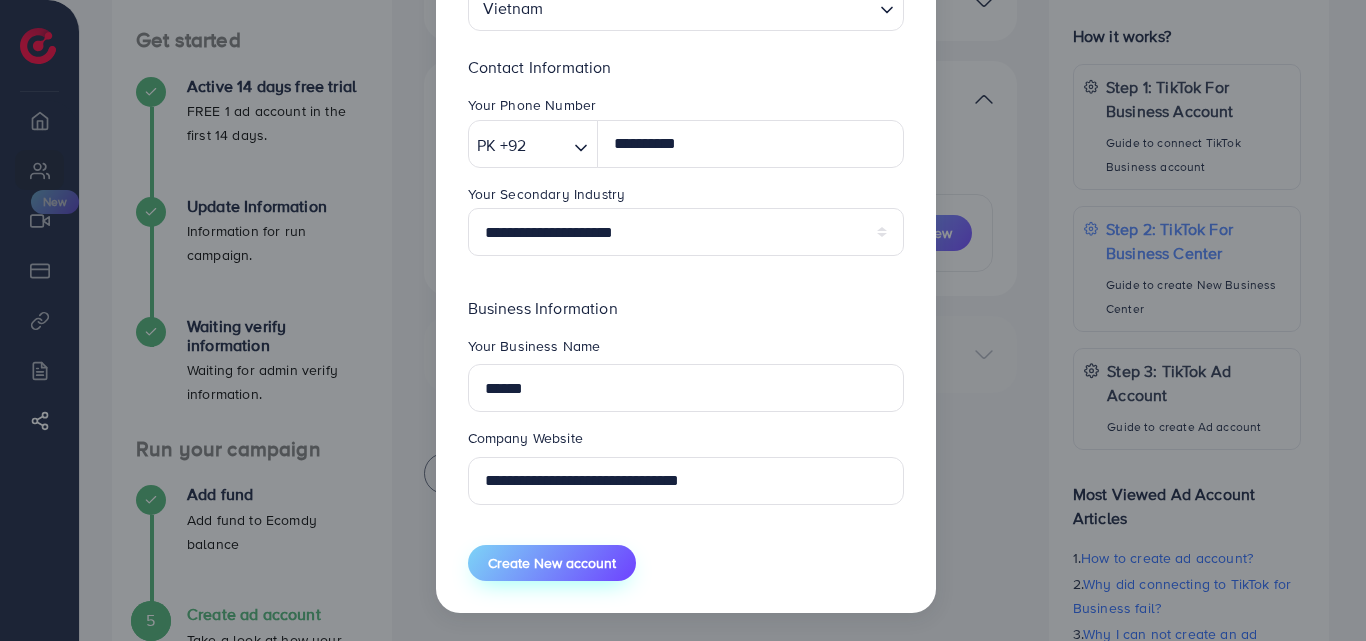 click on "Create New account" at bounding box center (552, 563) 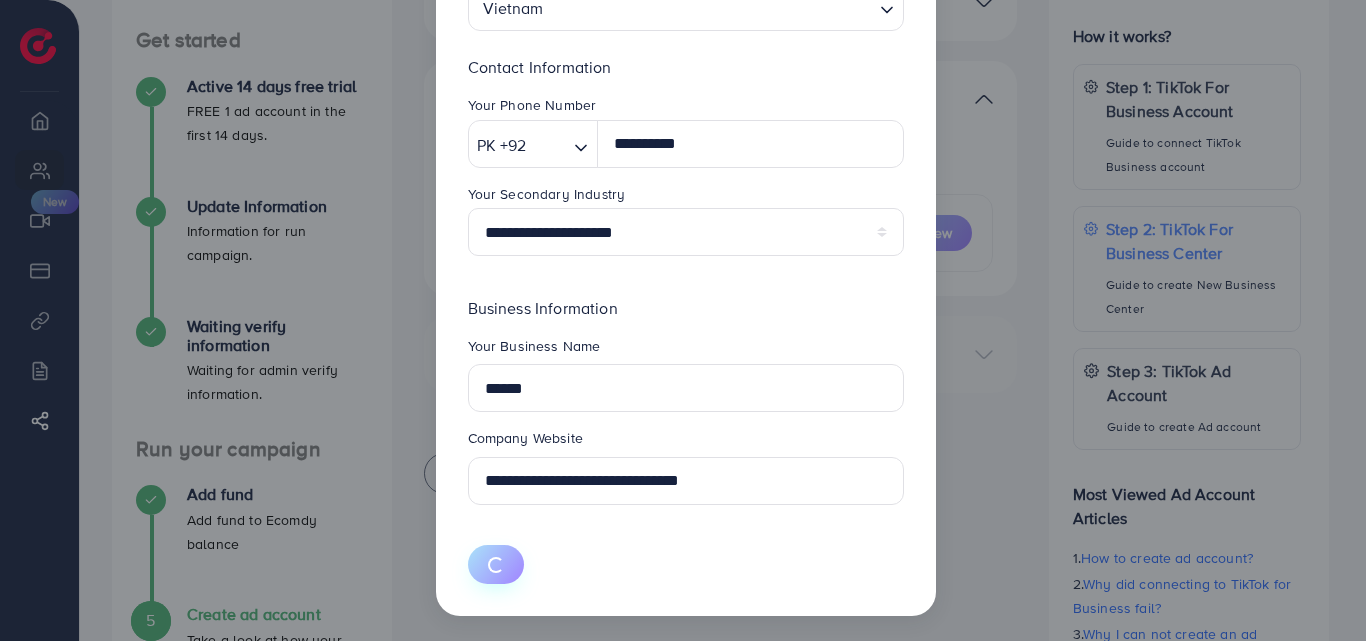type 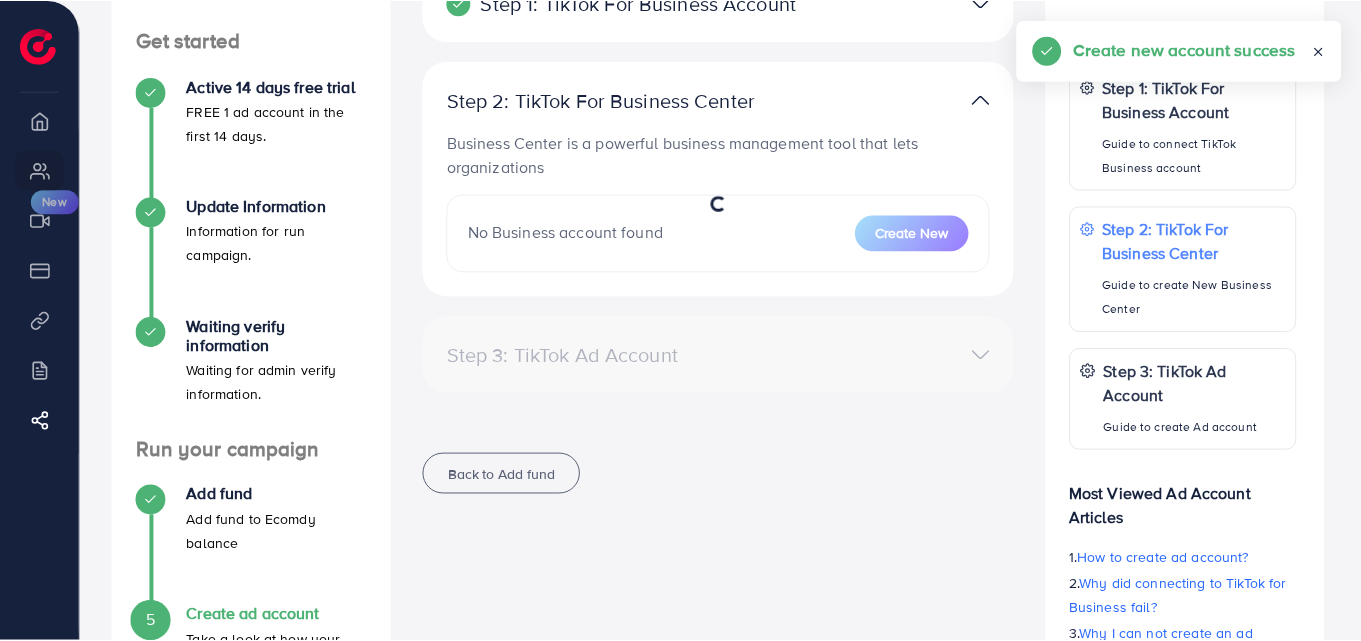 scroll, scrollTop: 197, scrollLeft: 0, axis: vertical 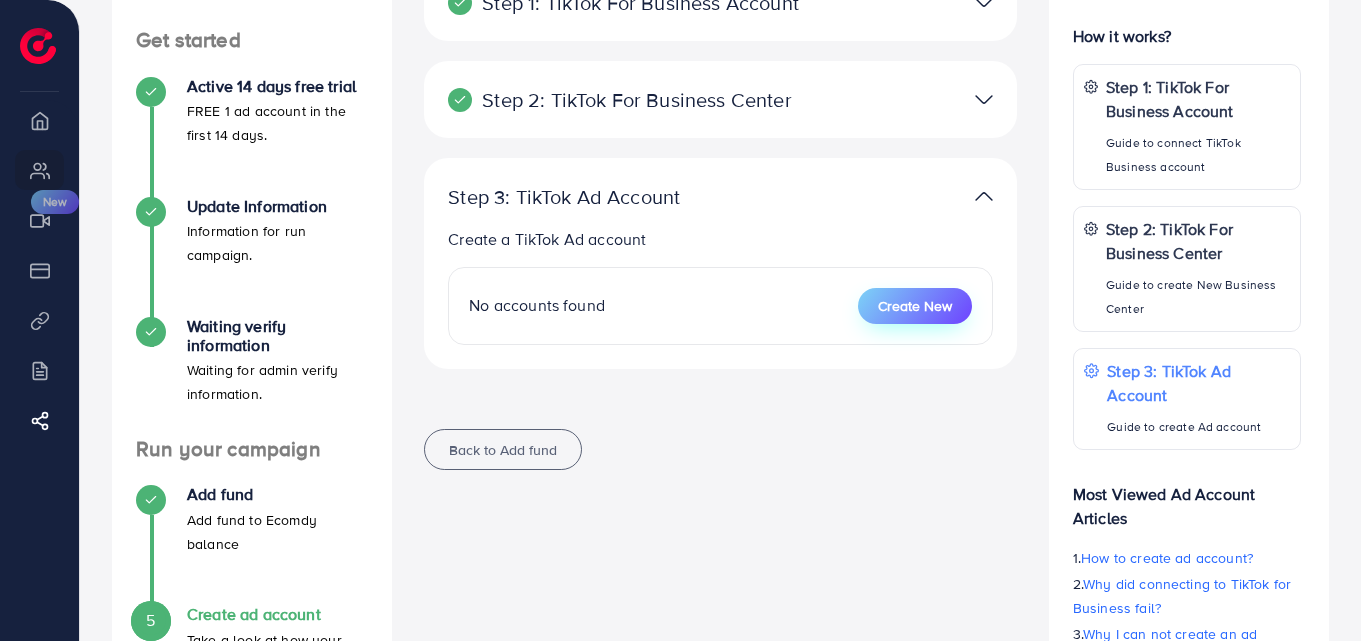 click on "Create New" at bounding box center (915, 306) 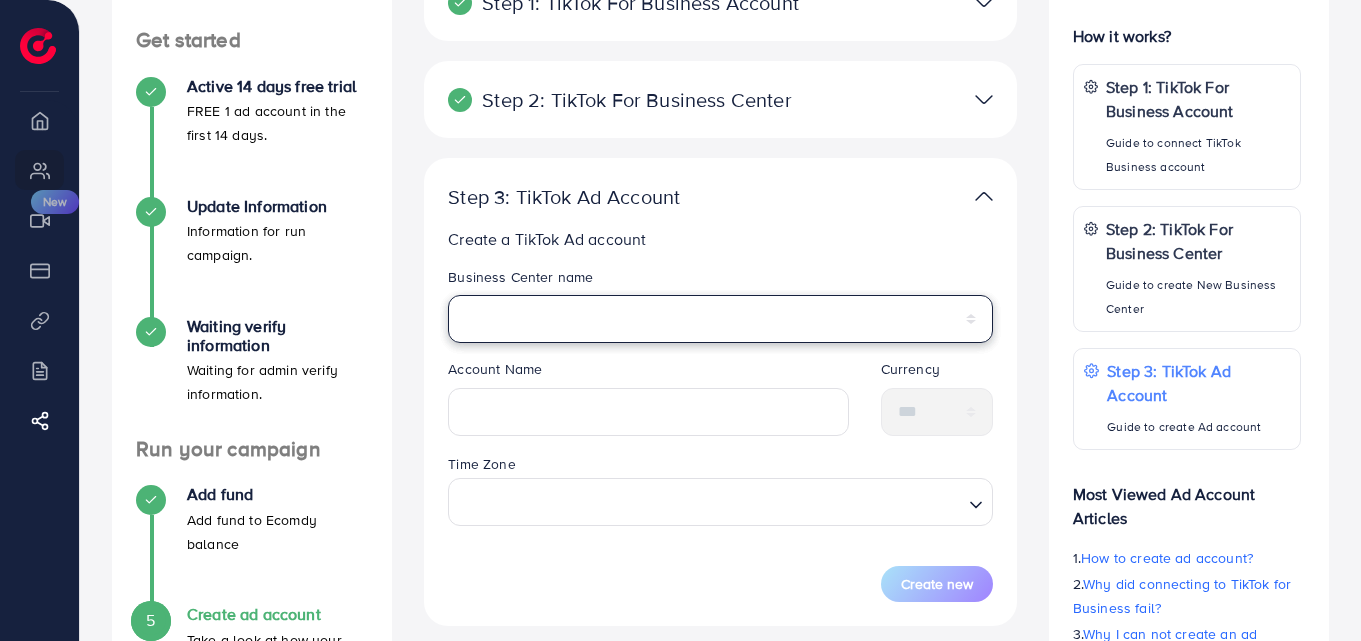 click on "******" at bounding box center [720, 319] 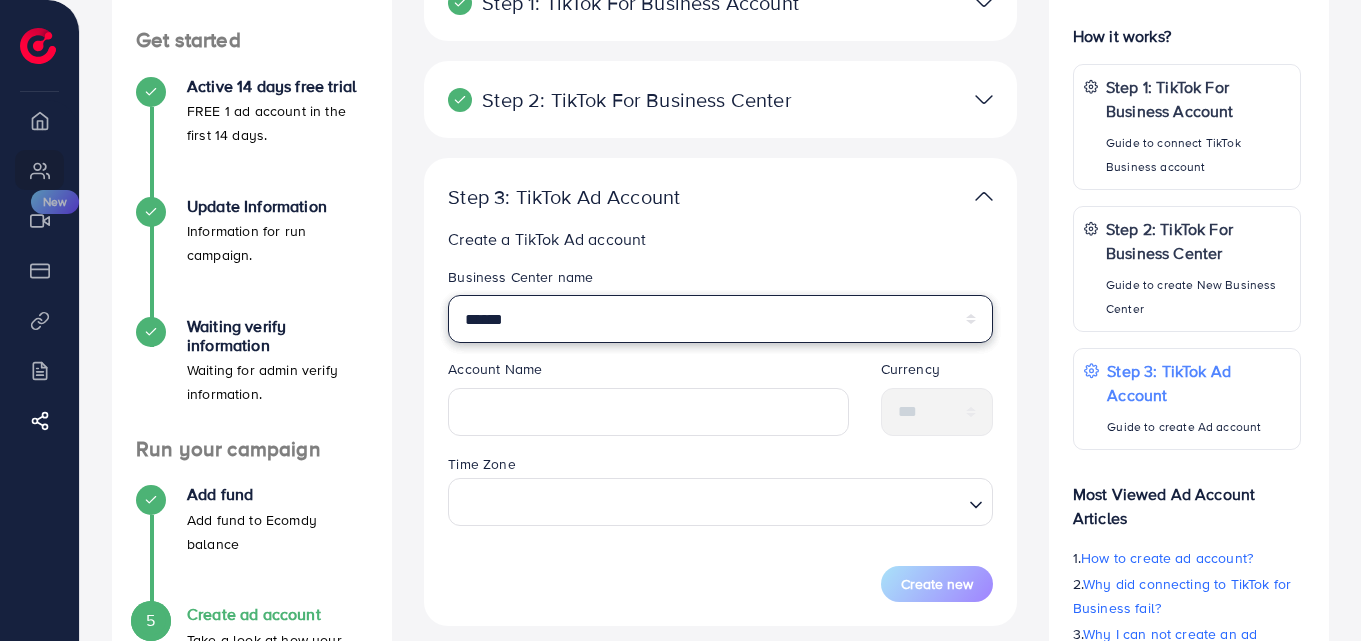 click on "******" at bounding box center (720, 319) 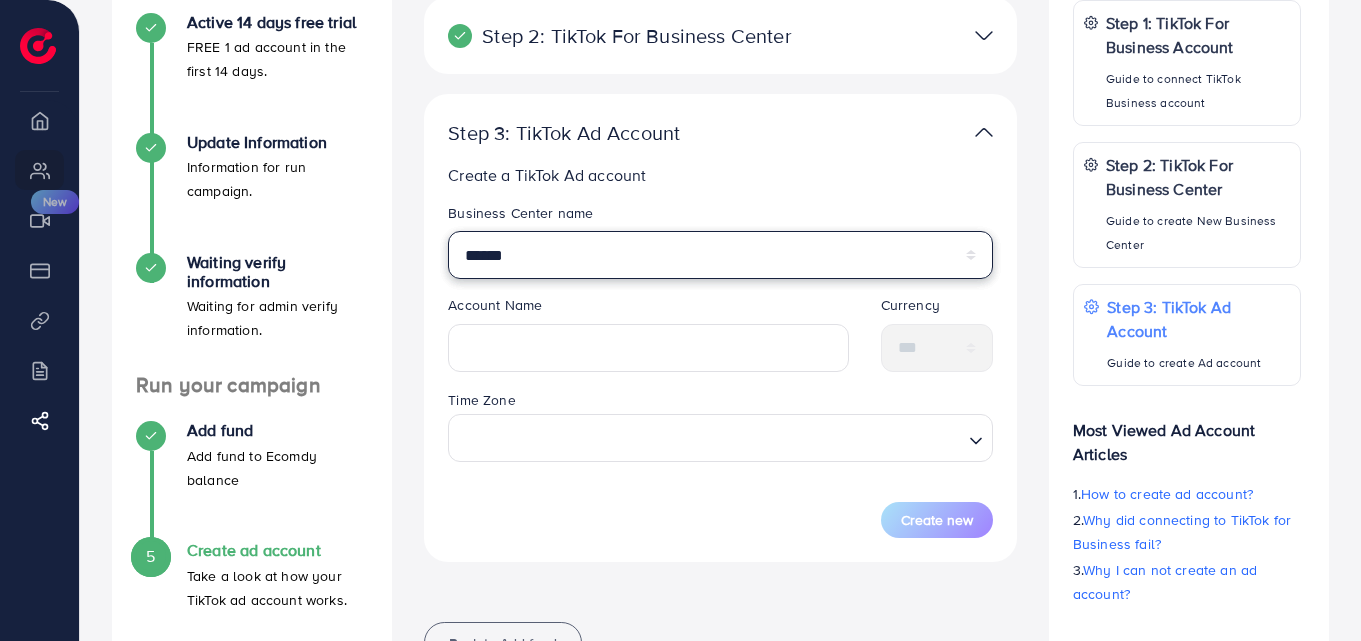 scroll, scrollTop: 300, scrollLeft: 0, axis: vertical 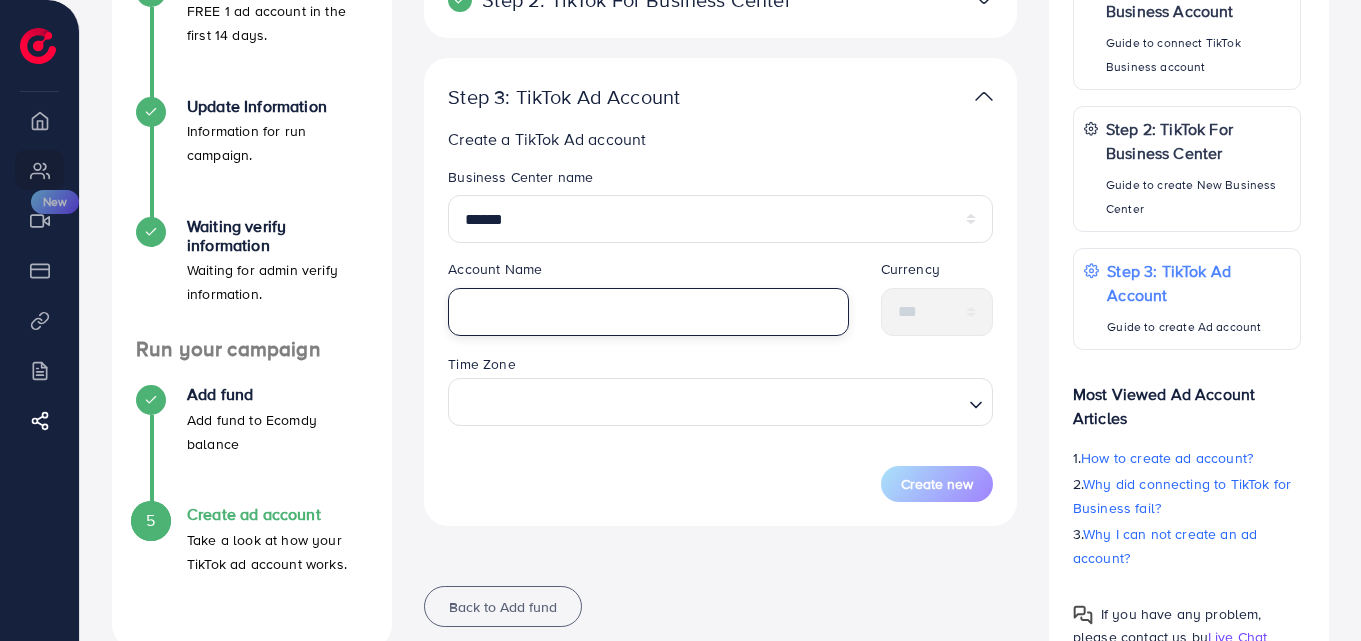 click at bounding box center (648, 312) 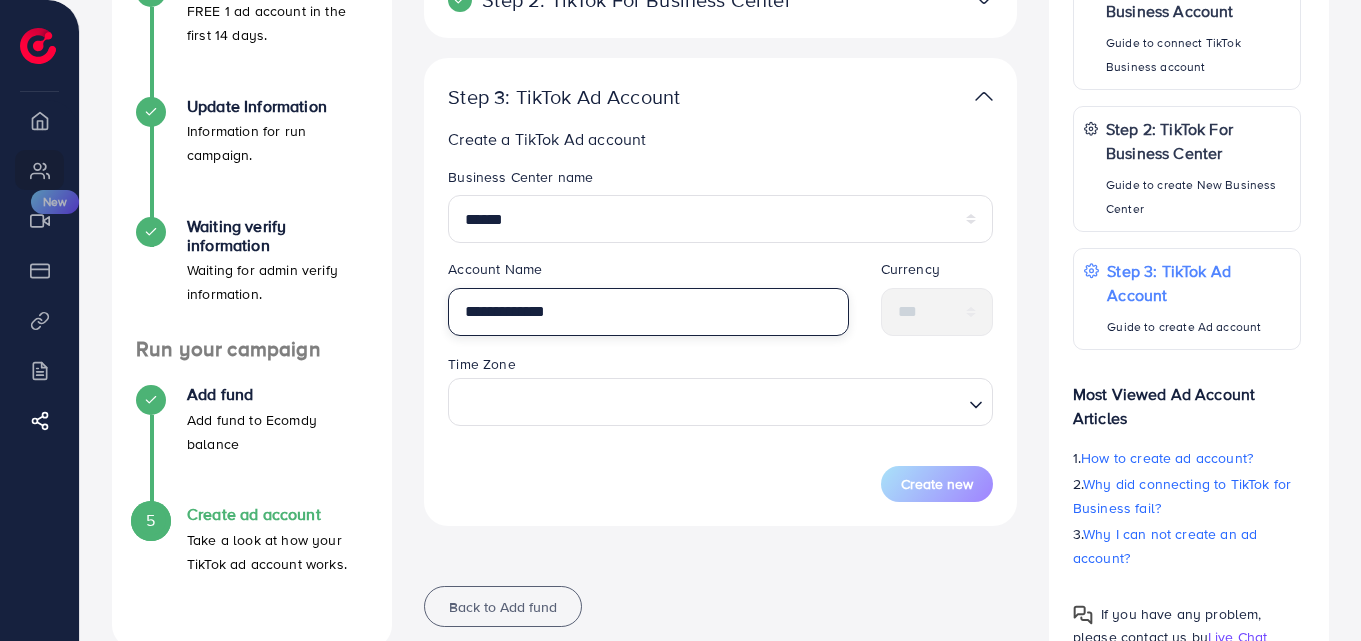 type on "**********" 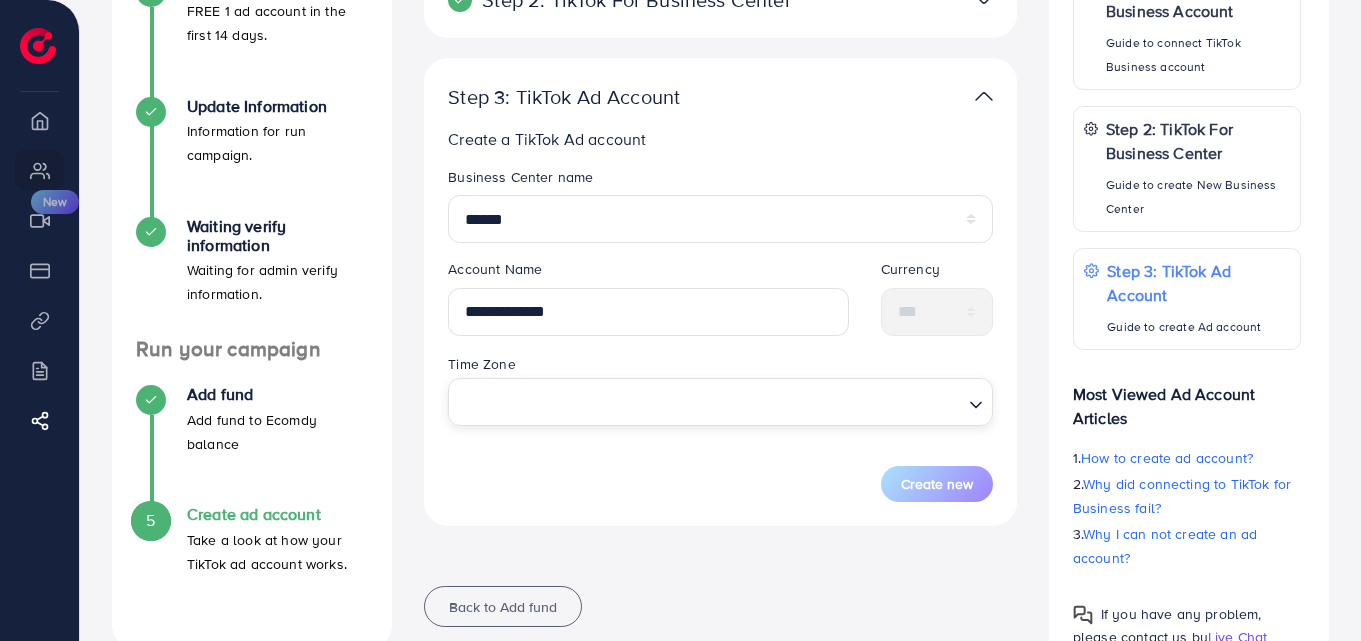 click at bounding box center [709, 402] 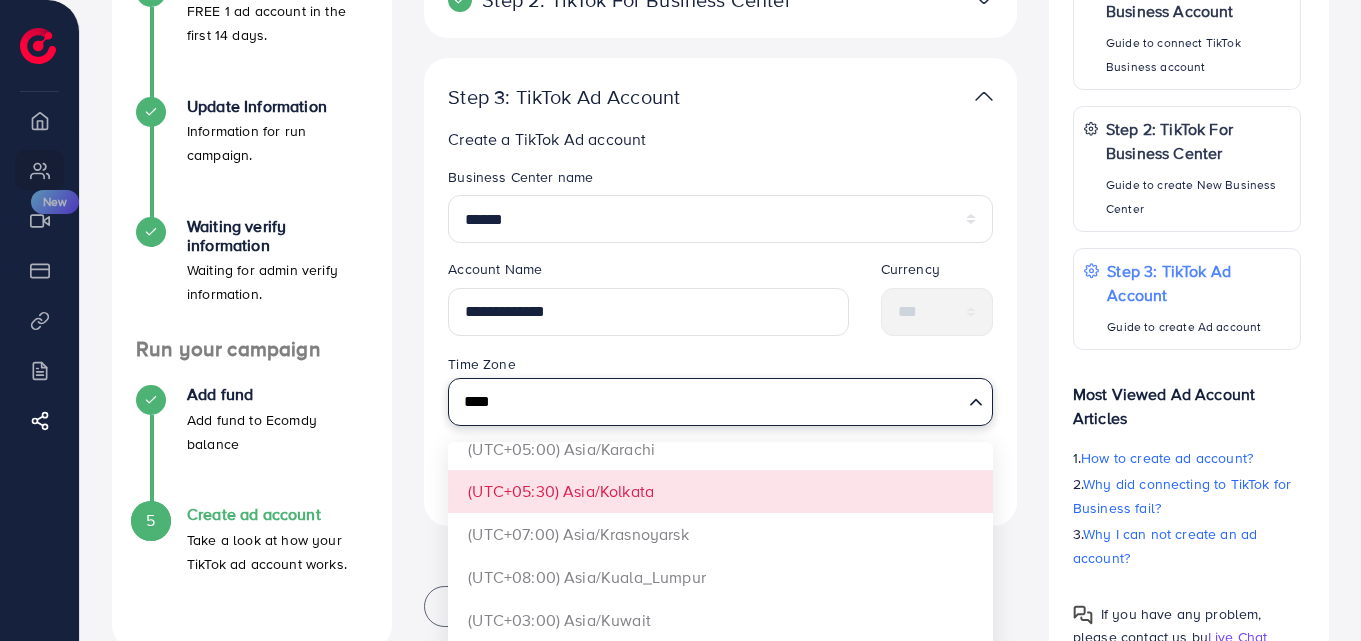 scroll, scrollTop: 686, scrollLeft: 0, axis: vertical 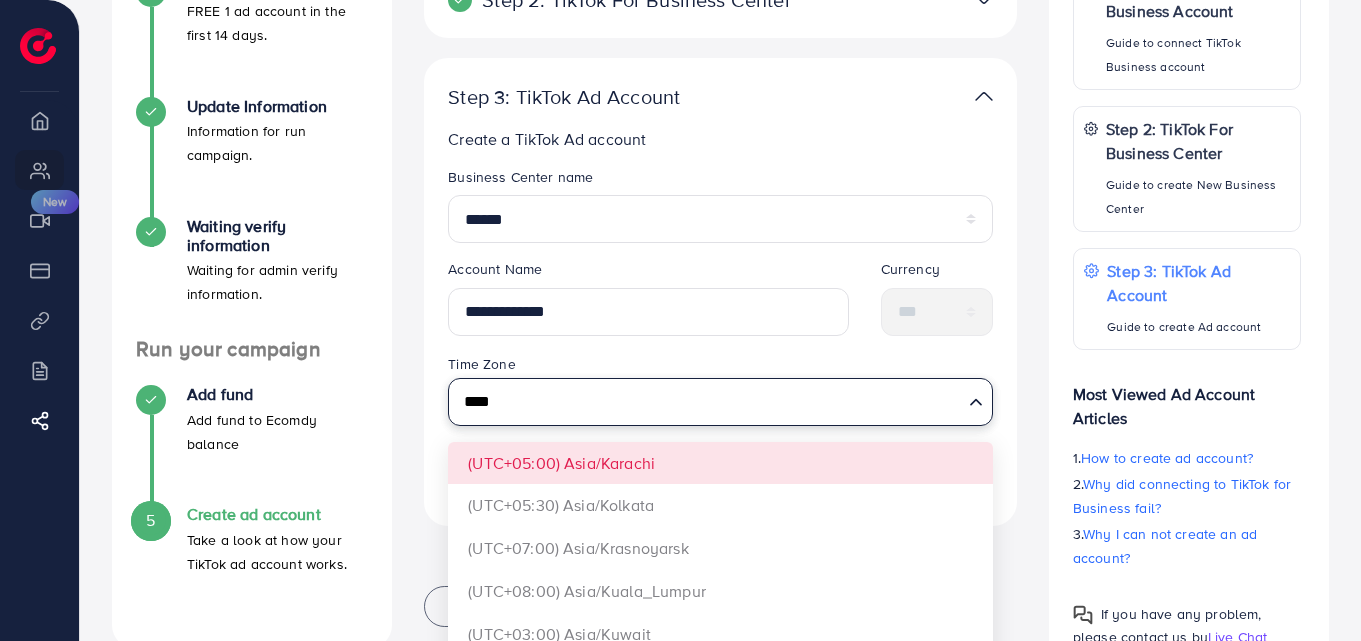 type on "****" 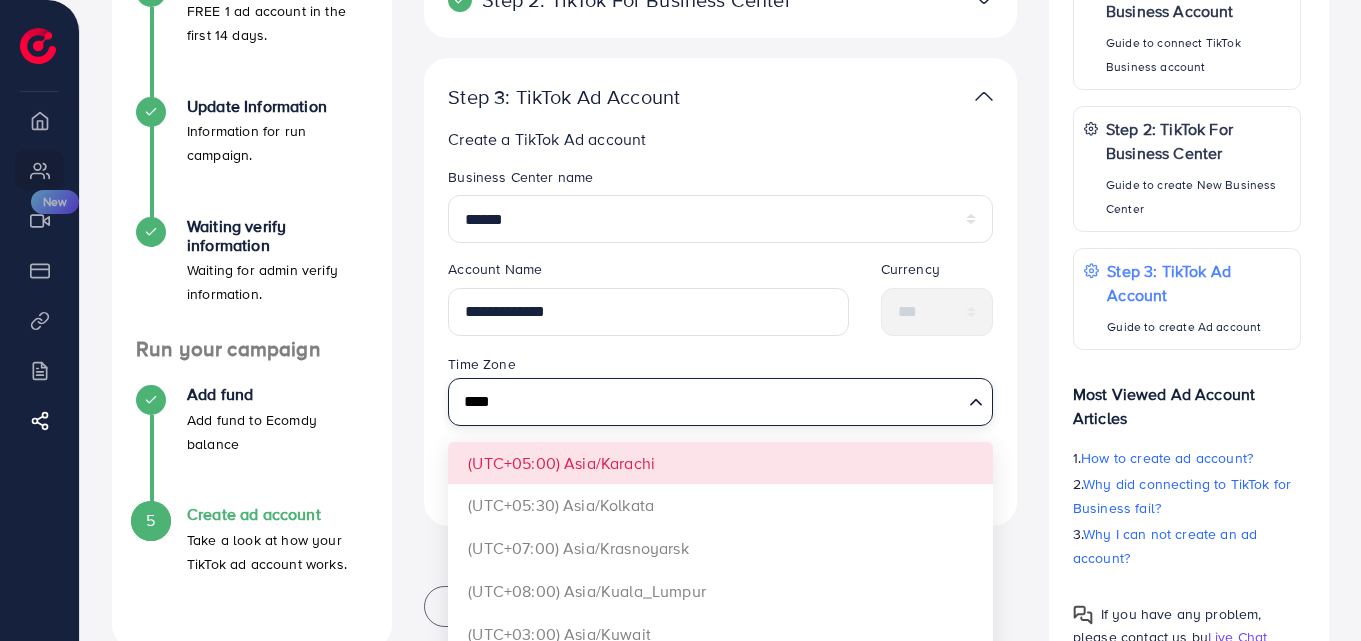 type 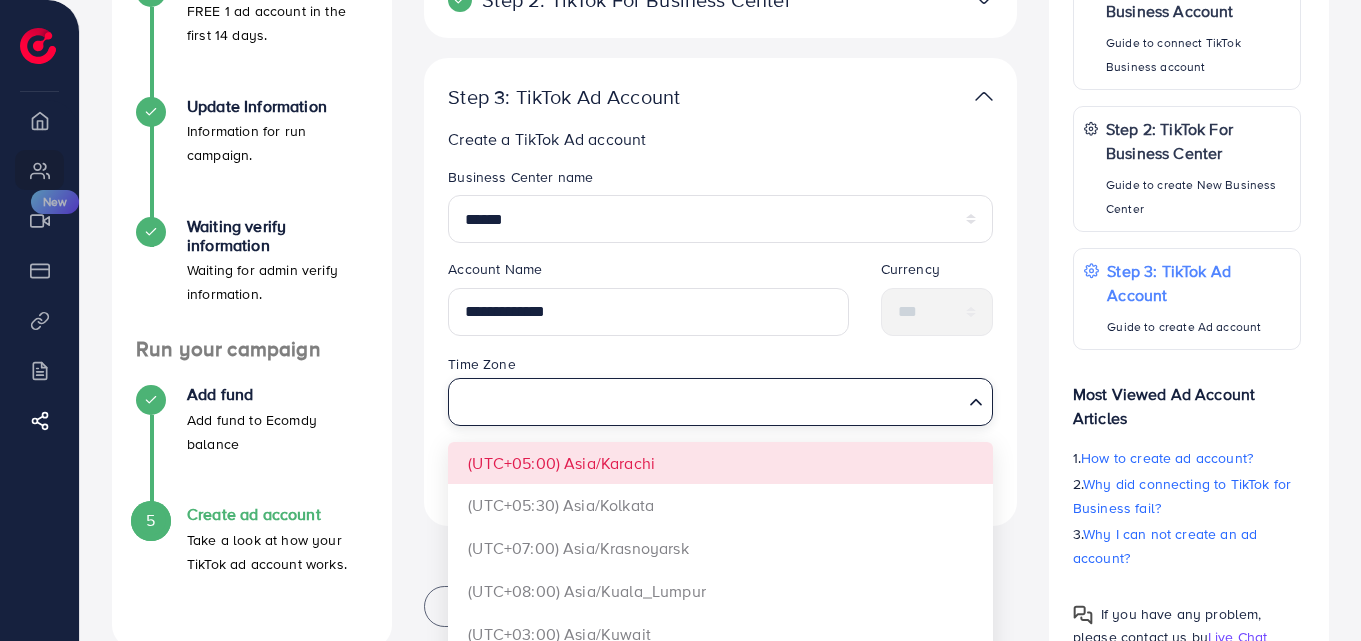 scroll, scrollTop: 0, scrollLeft: 0, axis: both 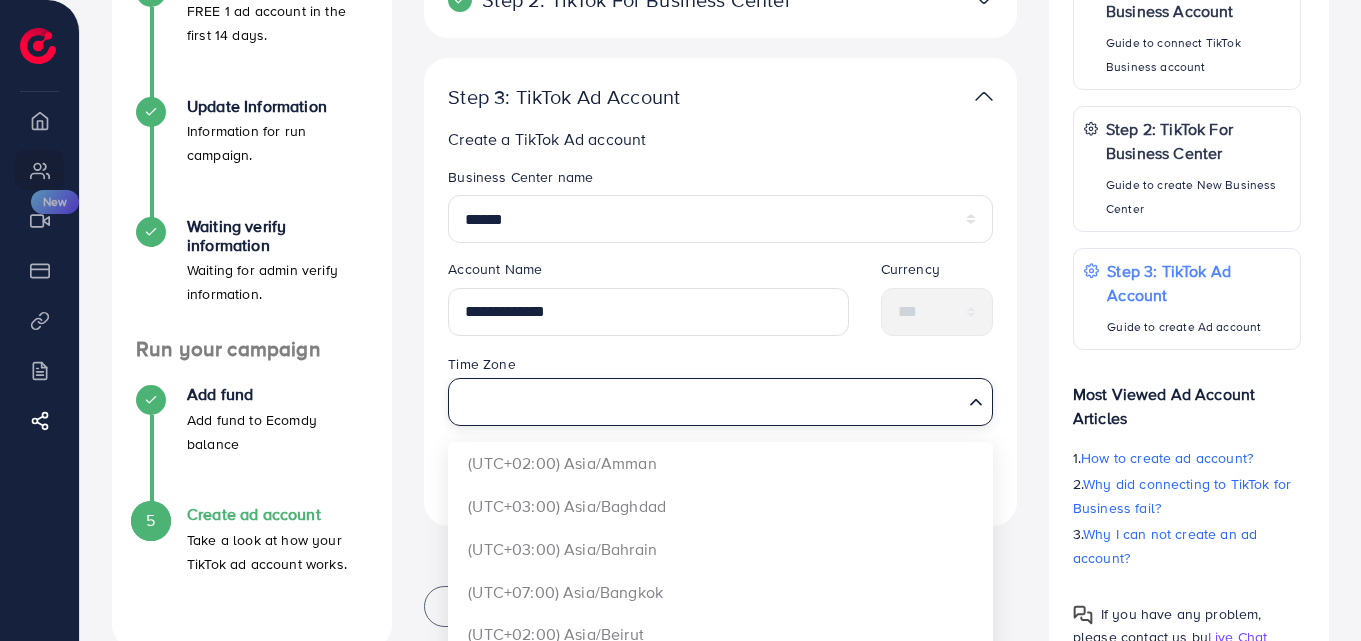 click on "**********" at bounding box center (720, 334) 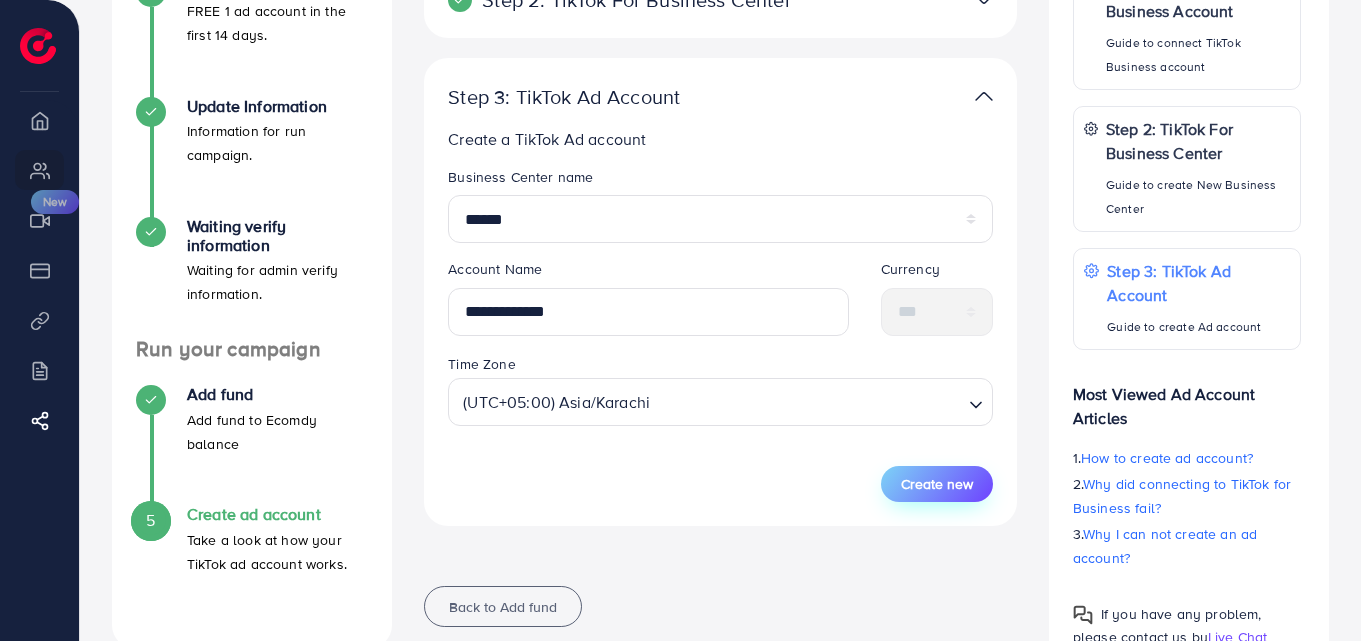 click on "Create new" at bounding box center (937, 484) 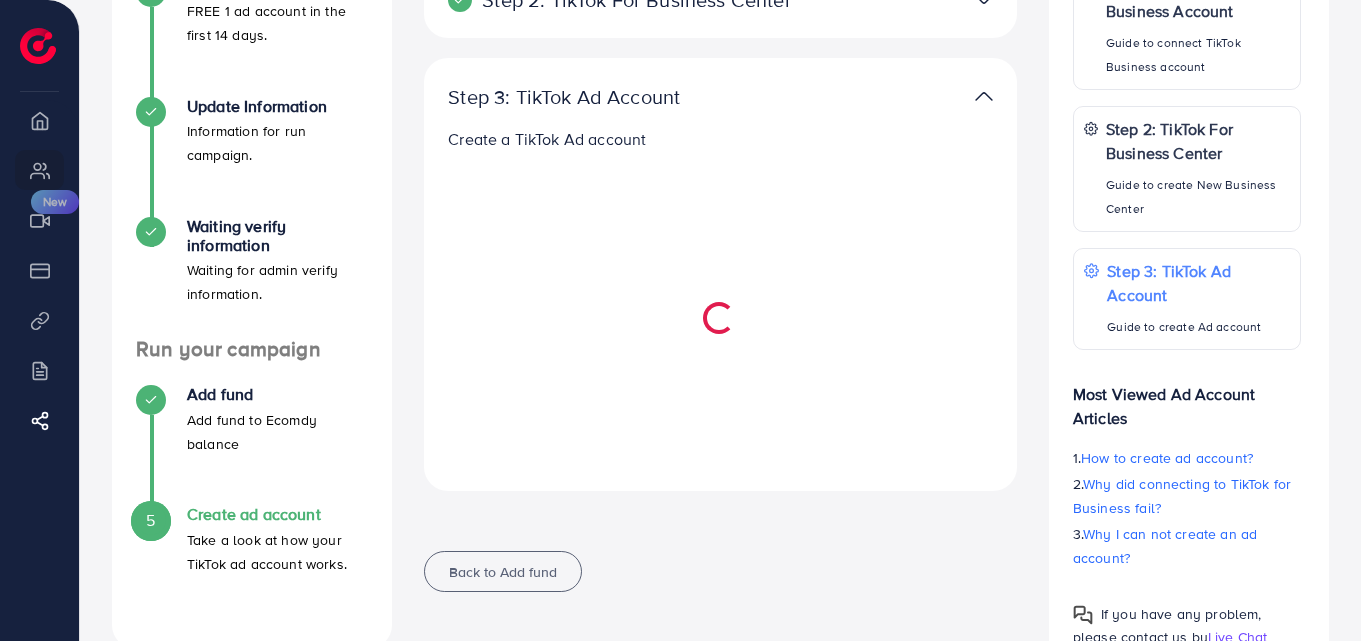 select 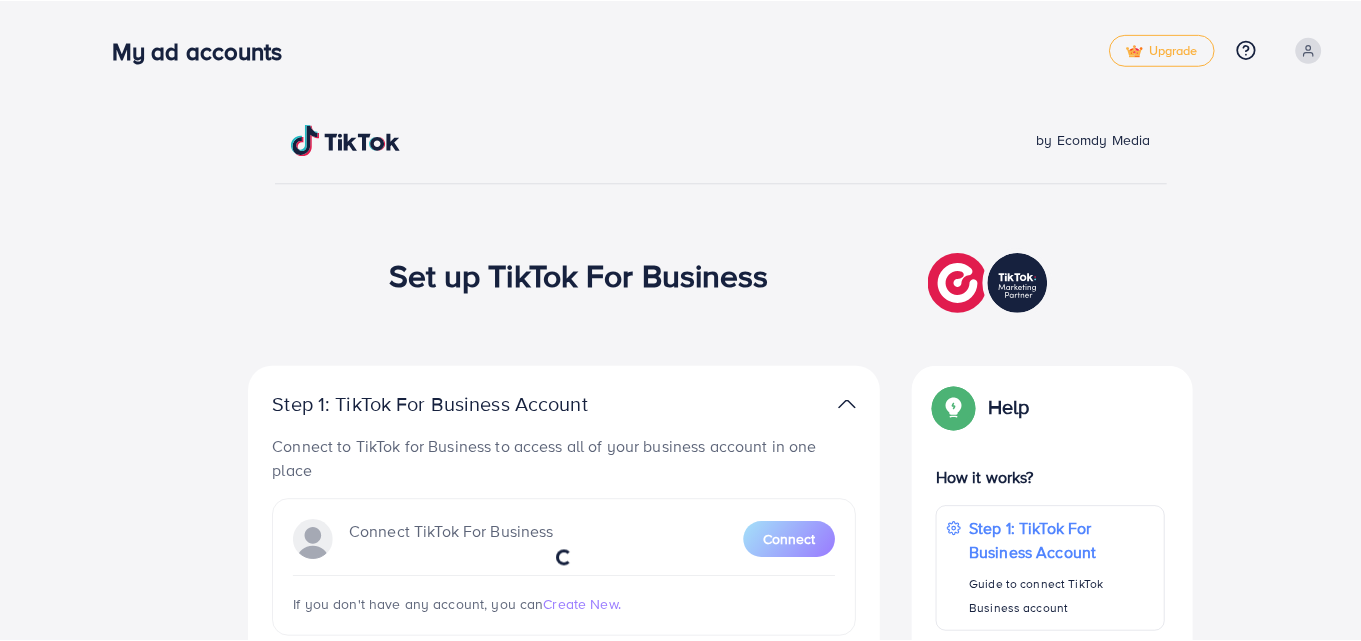 scroll, scrollTop: 0, scrollLeft: 0, axis: both 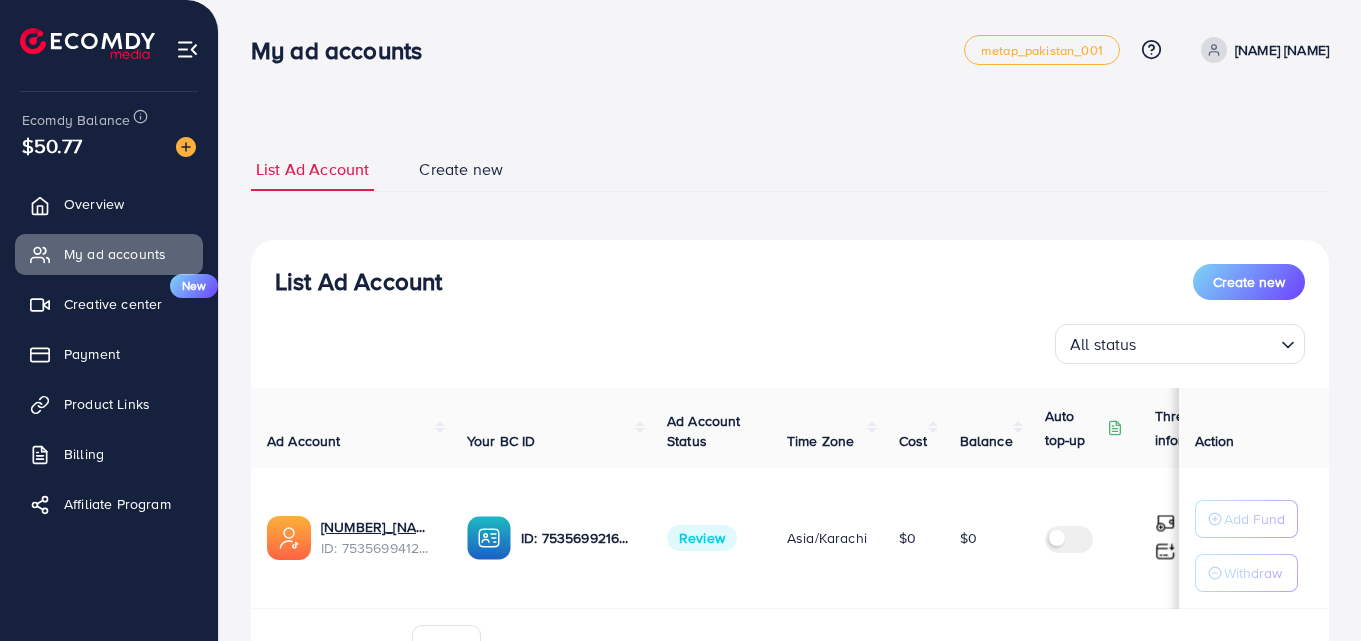 click on "List Ad Account   Create new" at bounding box center [790, 282] 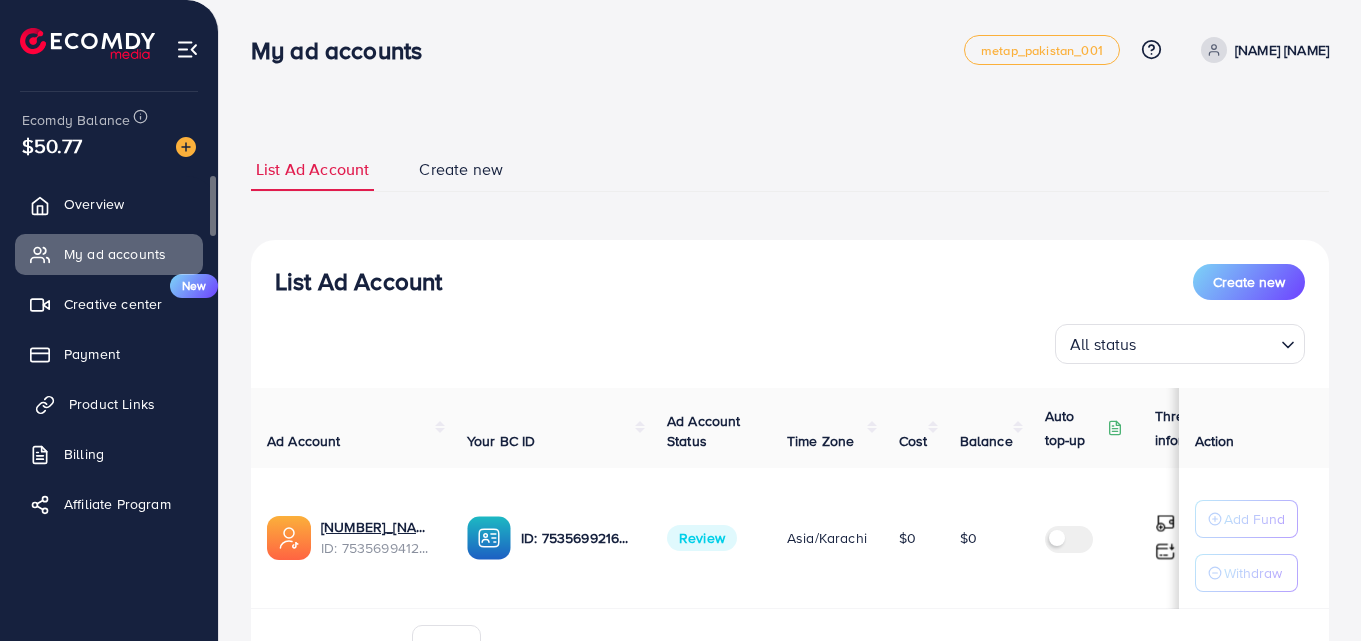 click on "Product Links" at bounding box center (109, 404) 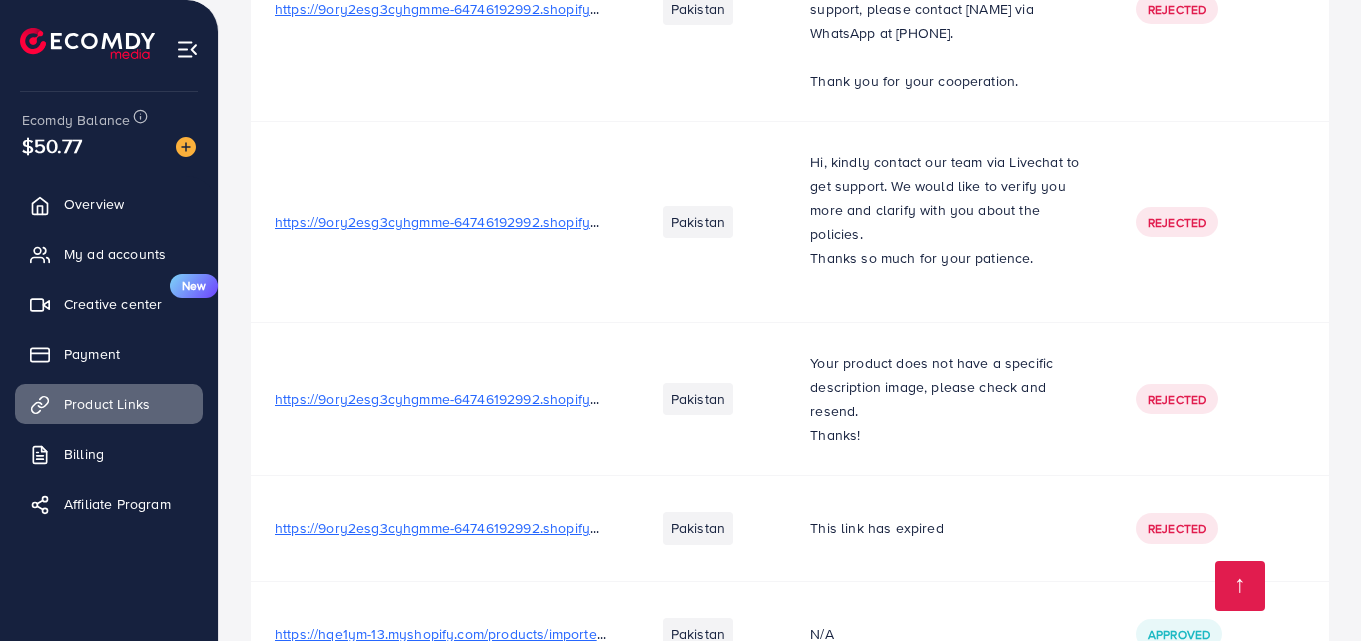 scroll, scrollTop: 469, scrollLeft: 0, axis: vertical 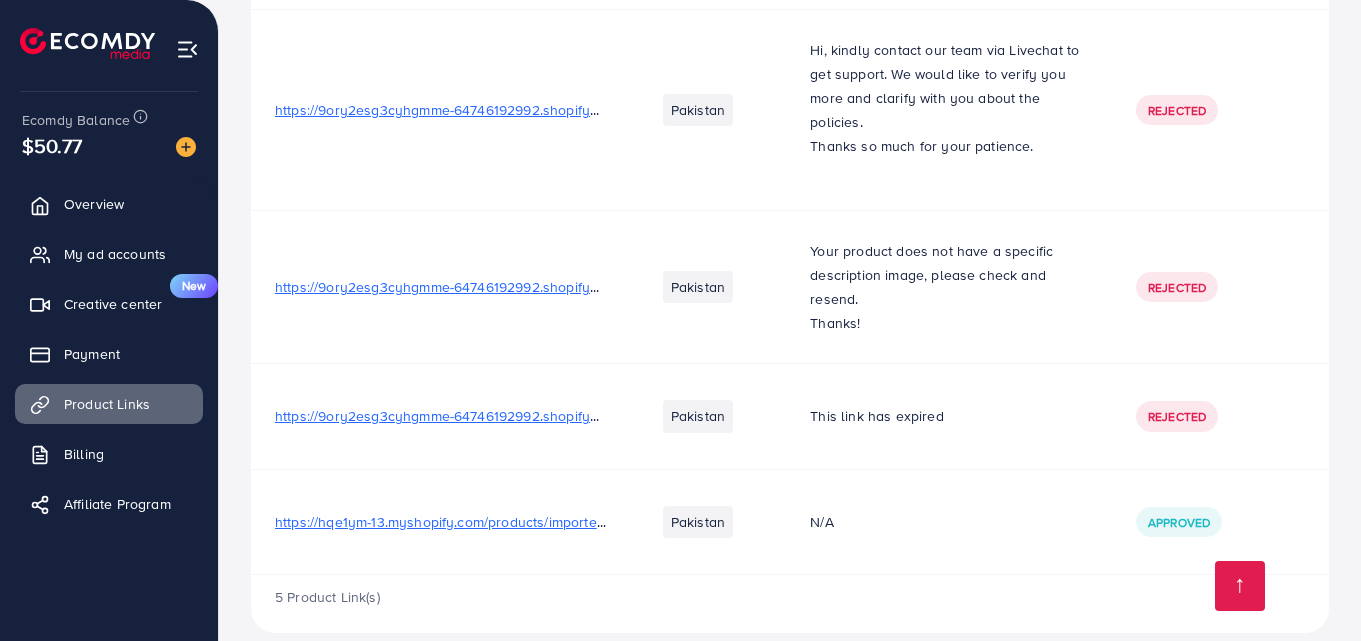 click on "https://hqe1ym-13.myshopify.com/products/imported-long-fold-leather-wallet?utm_source=copyToPasteBoard&utm_medium=product-links&utm_content=web" at bounding box center (773, 522) 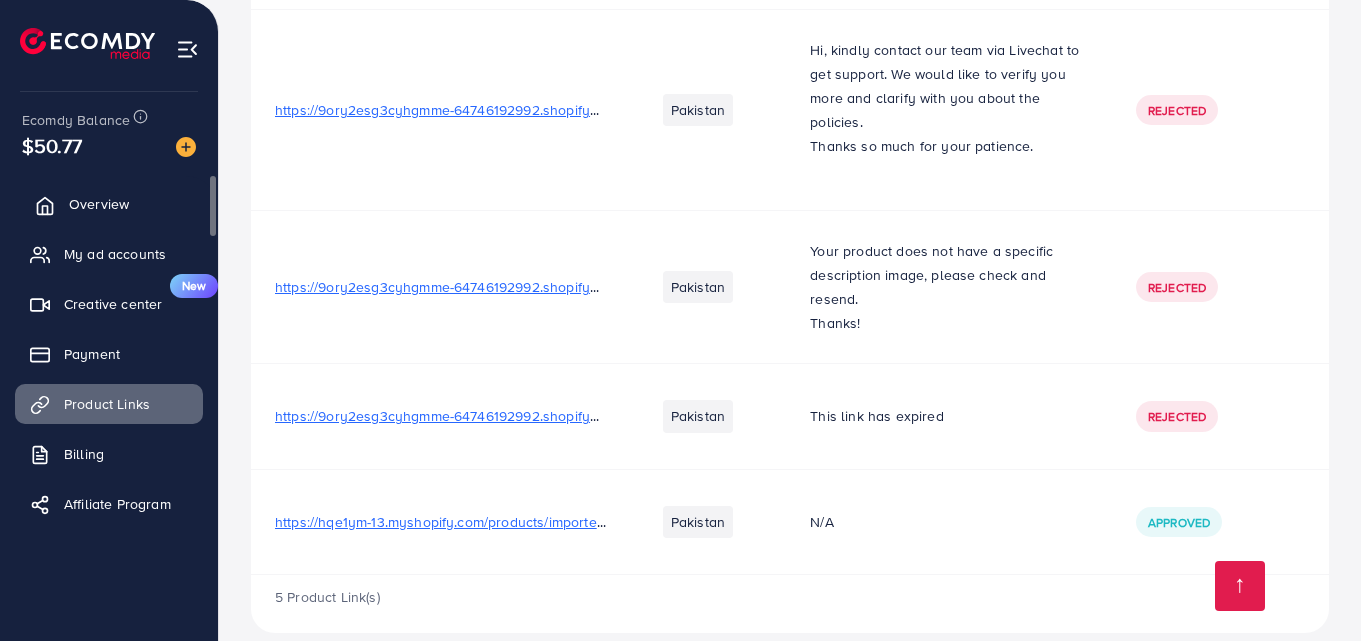 click on "Overview" at bounding box center (99, 204) 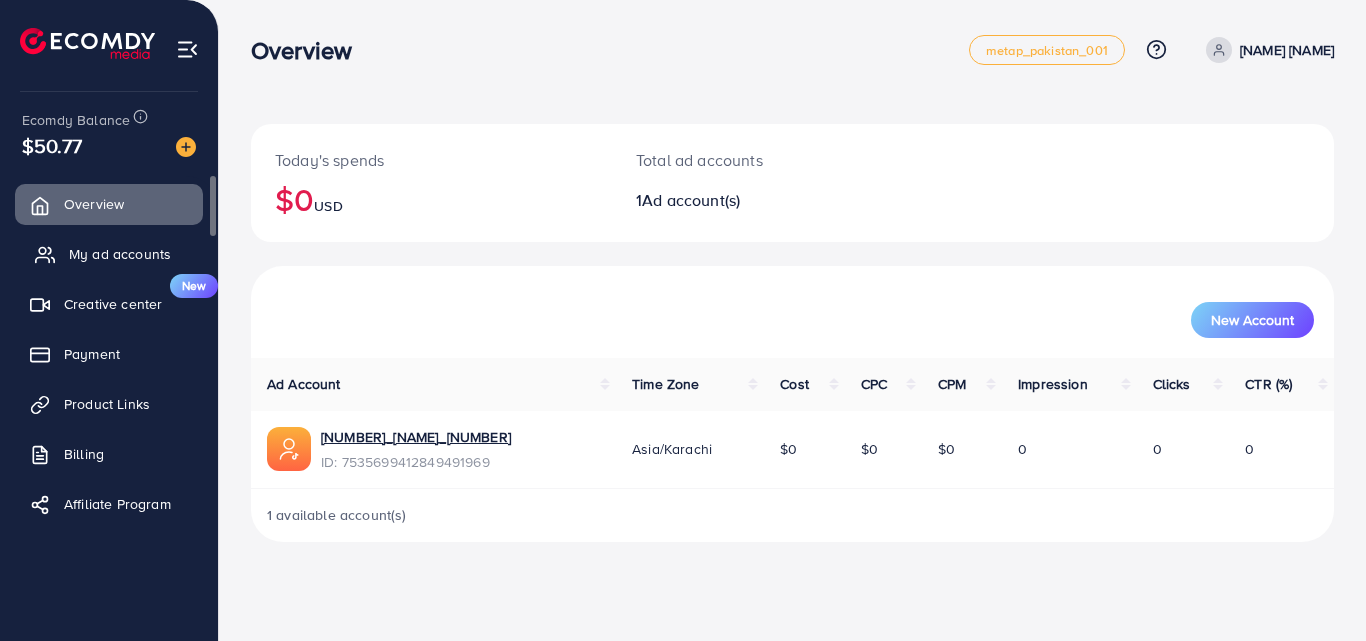 click on "My ad accounts" at bounding box center [120, 254] 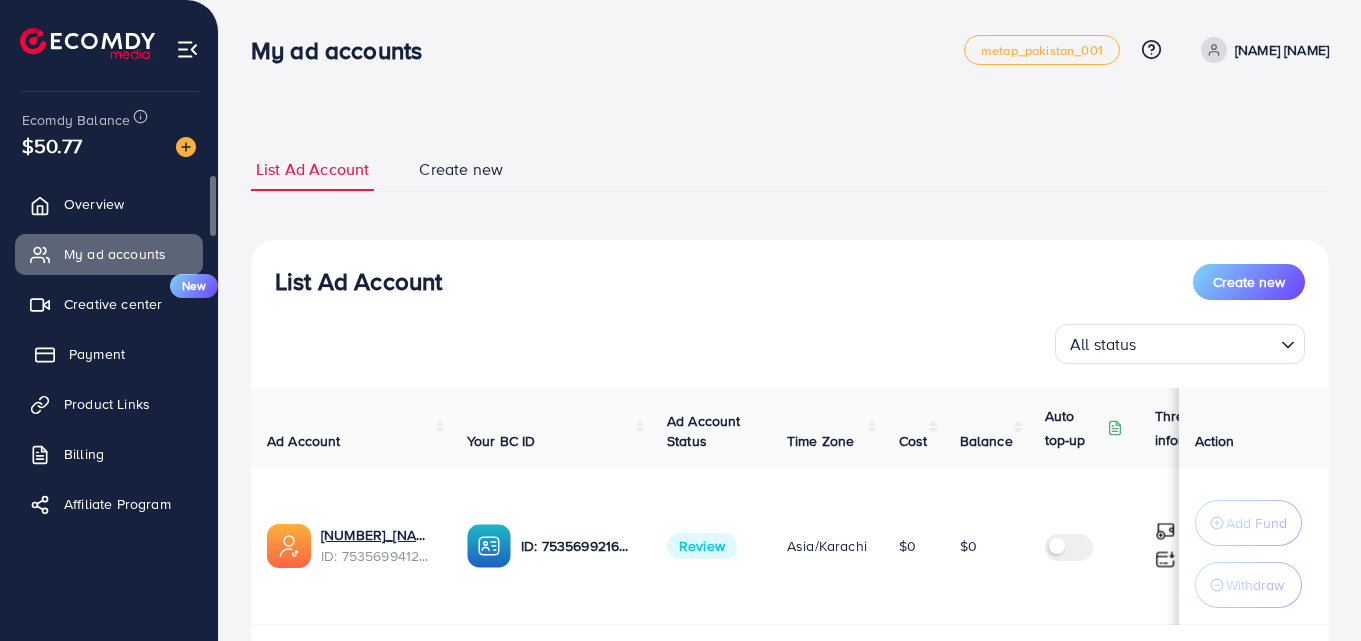click on "Payment" at bounding box center (97, 354) 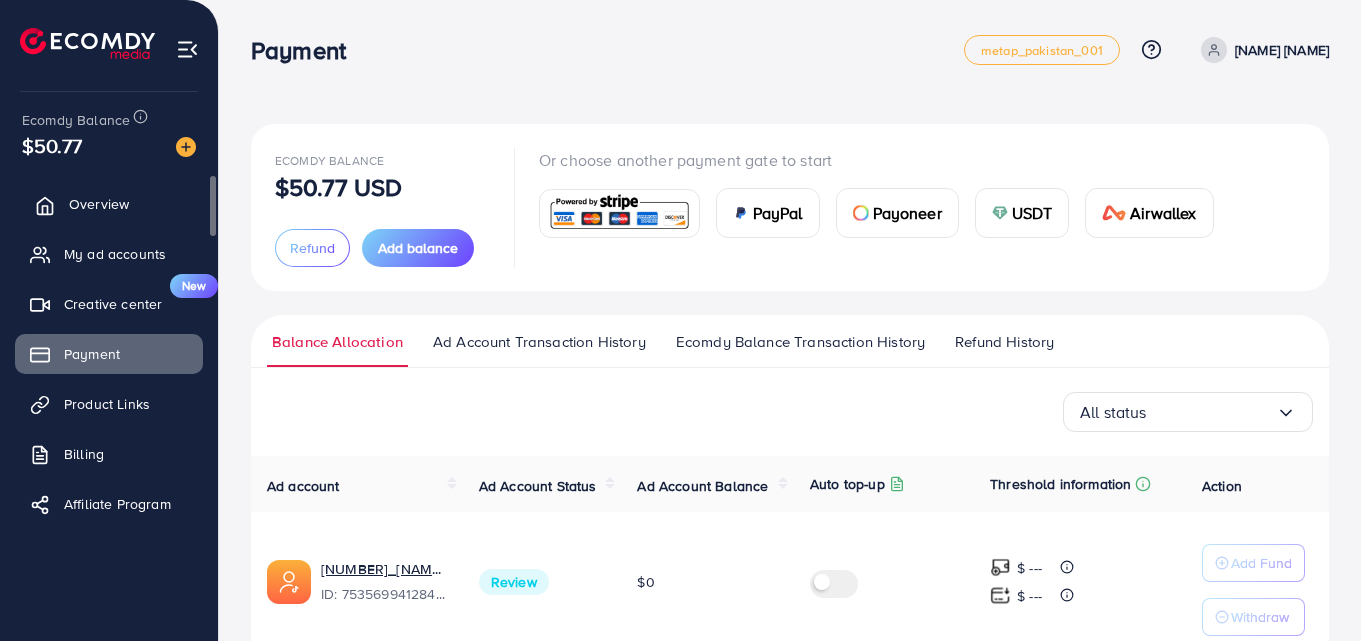 click on "Overview" at bounding box center [99, 204] 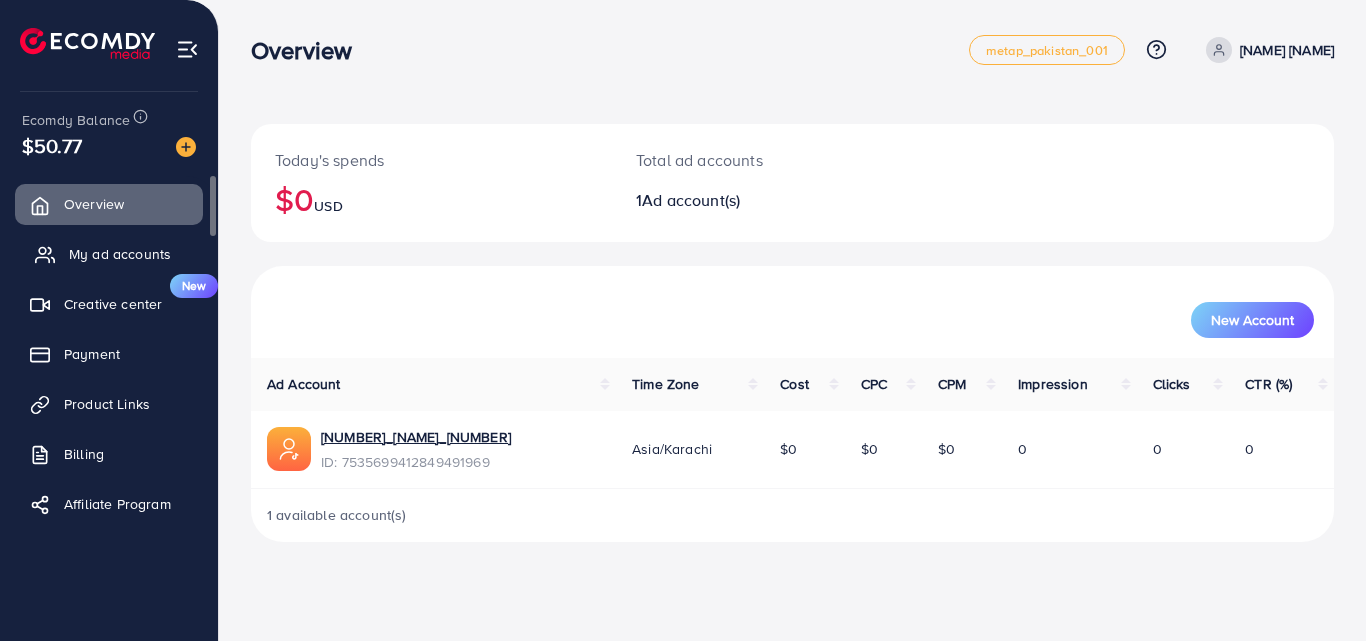 click on "My ad accounts" at bounding box center [120, 254] 